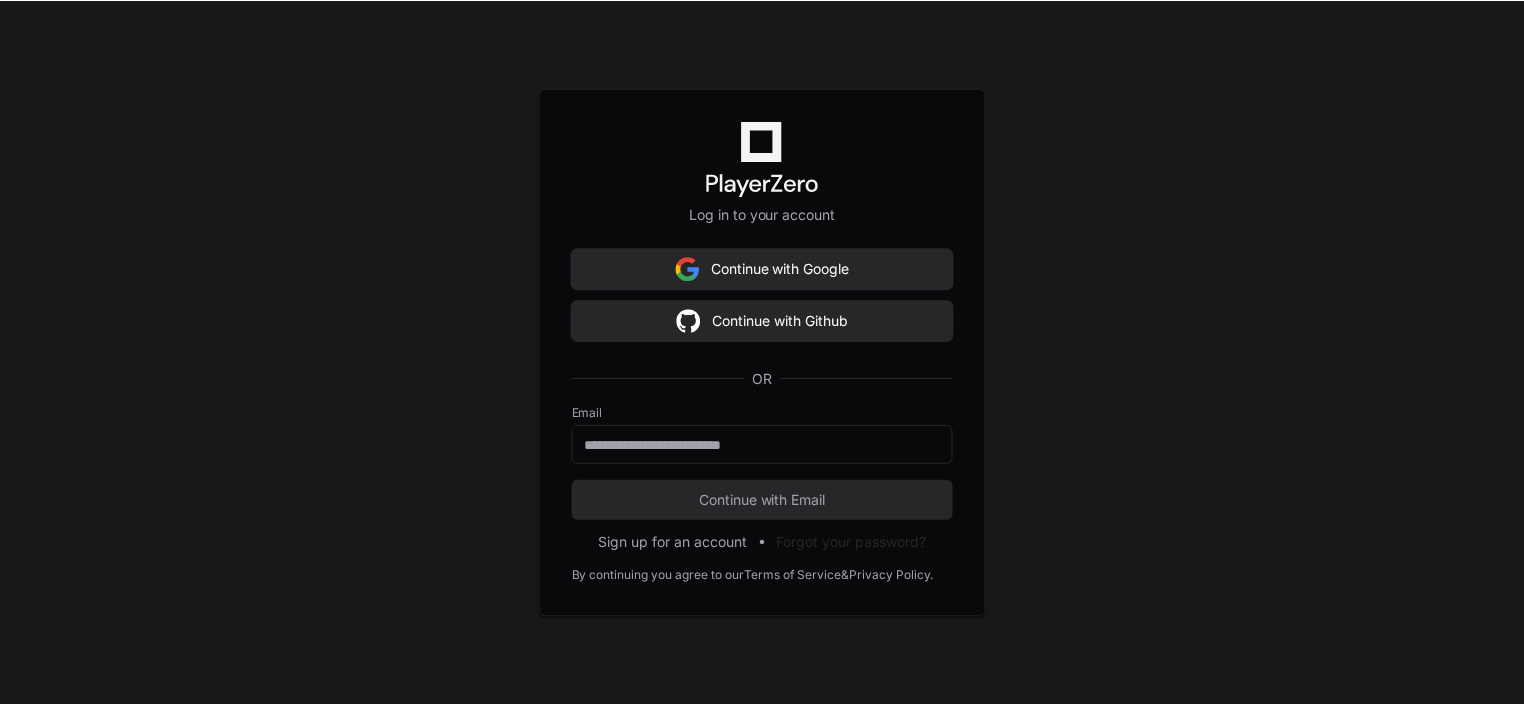 scroll, scrollTop: 0, scrollLeft: 0, axis: both 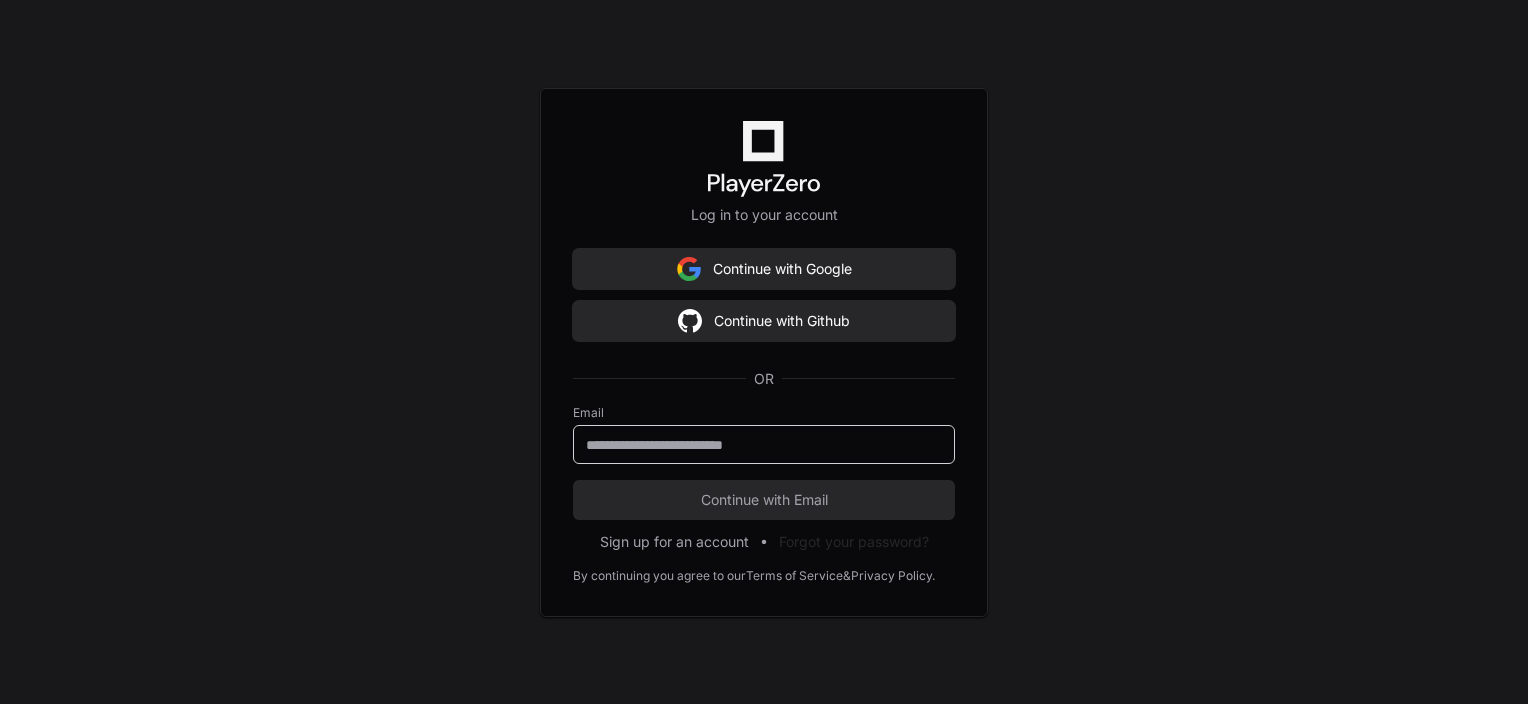 click at bounding box center [764, 445] 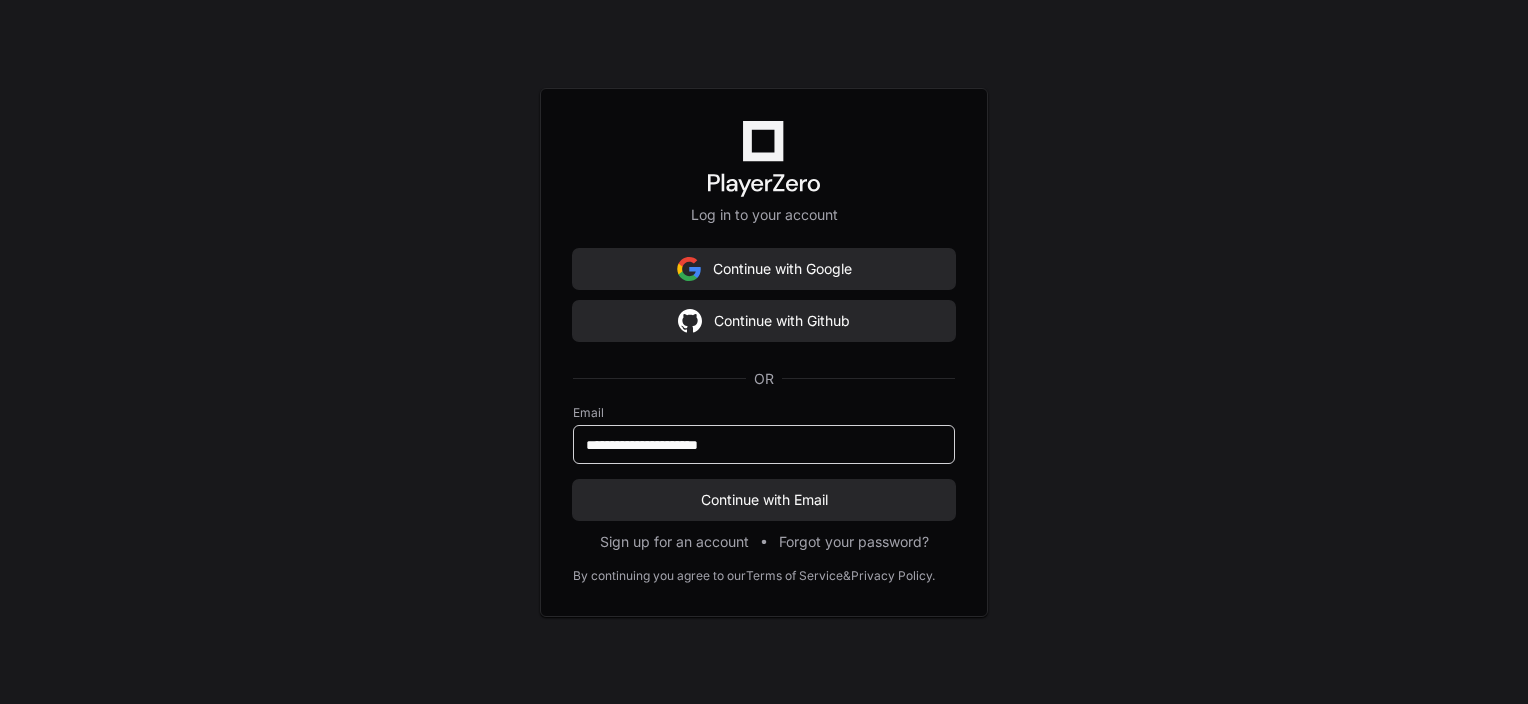 type on "**********" 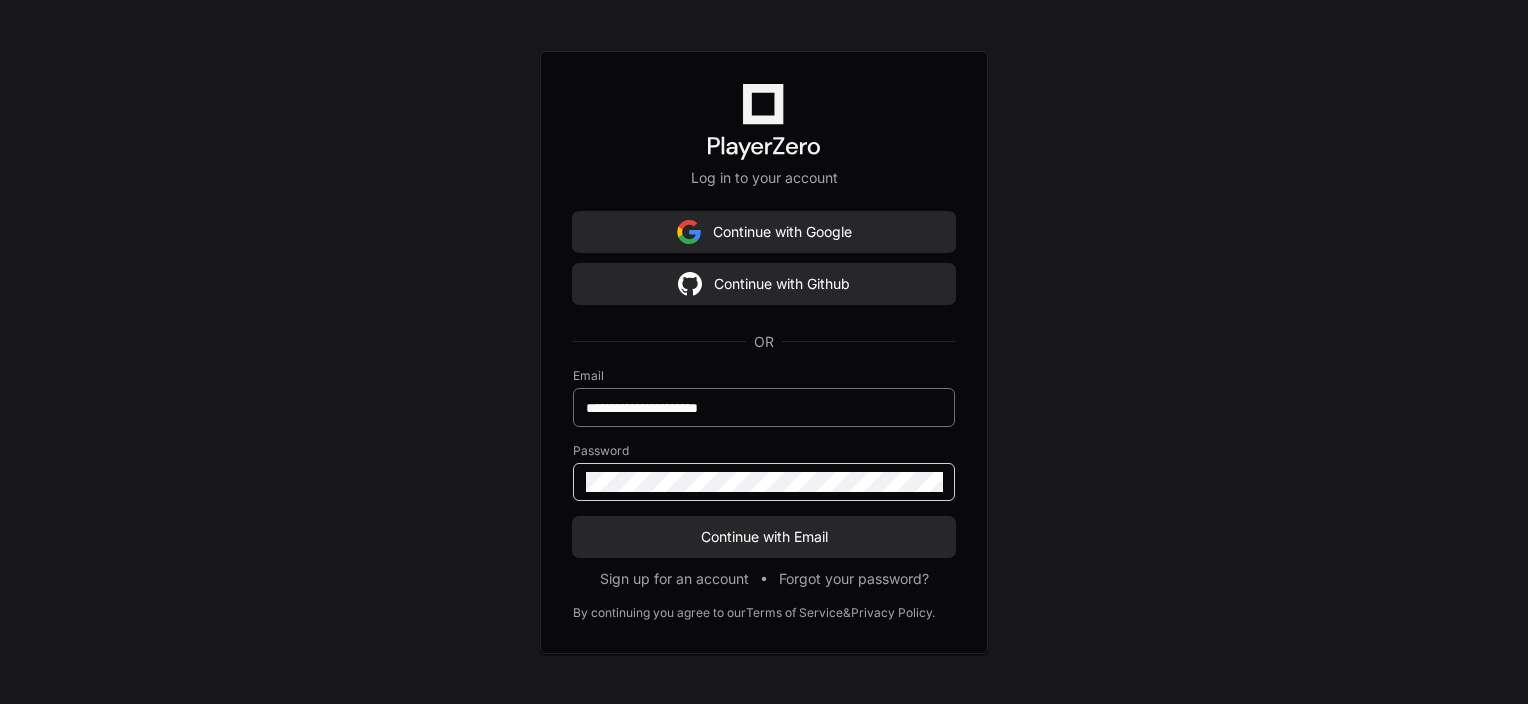 click on "Continue with Email" at bounding box center (764, 537) 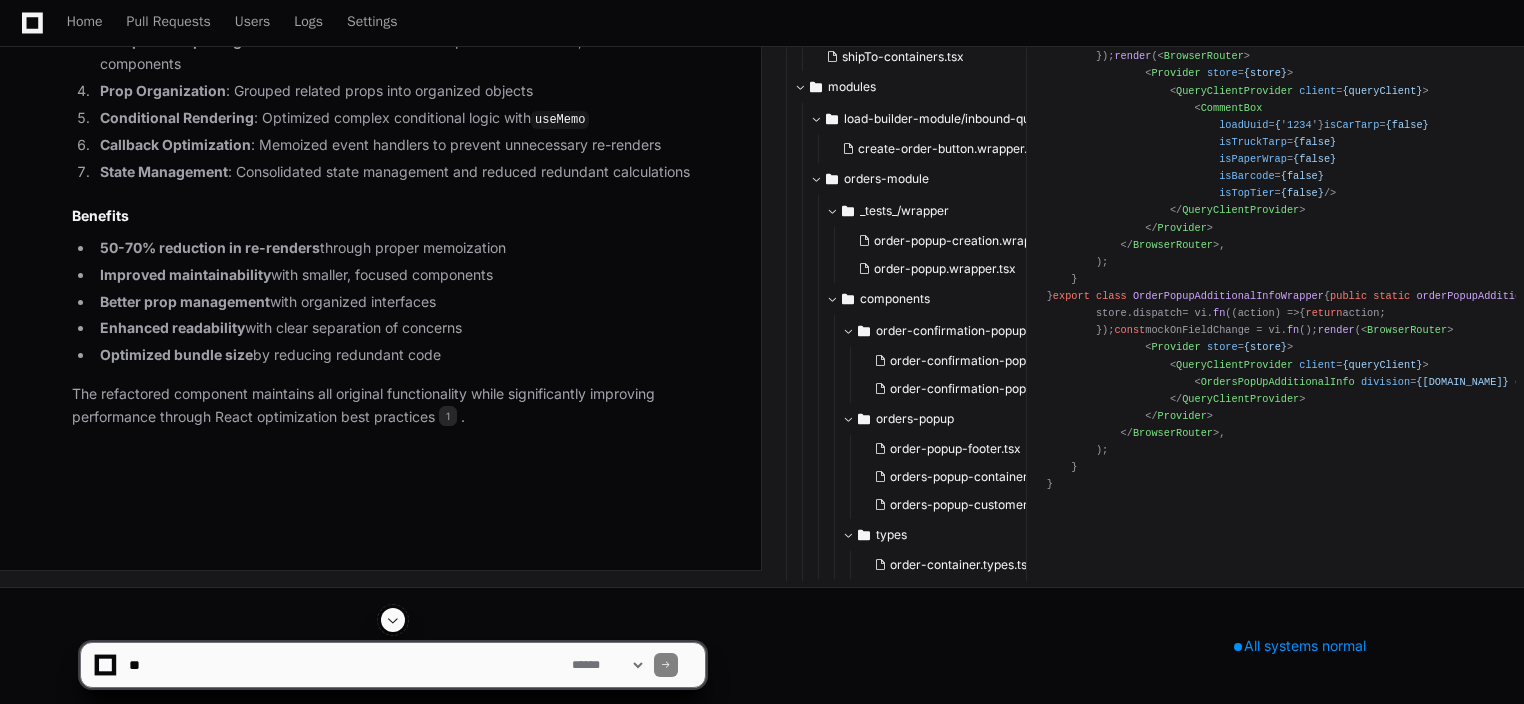 scroll, scrollTop: 11017, scrollLeft: 0, axis: vertical 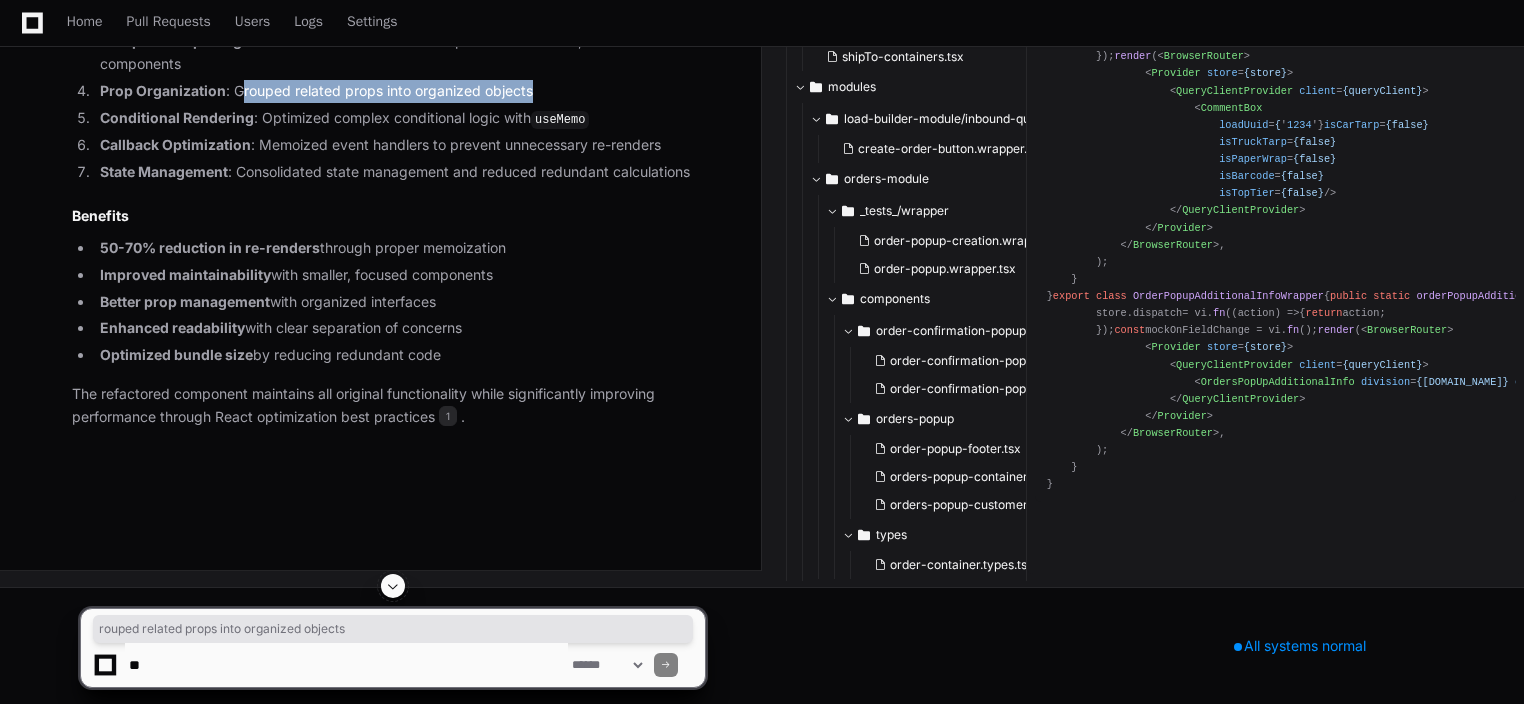 drag, startPoint x: 241, startPoint y: 391, endPoint x: 545, endPoint y: 395, distance: 304.0263 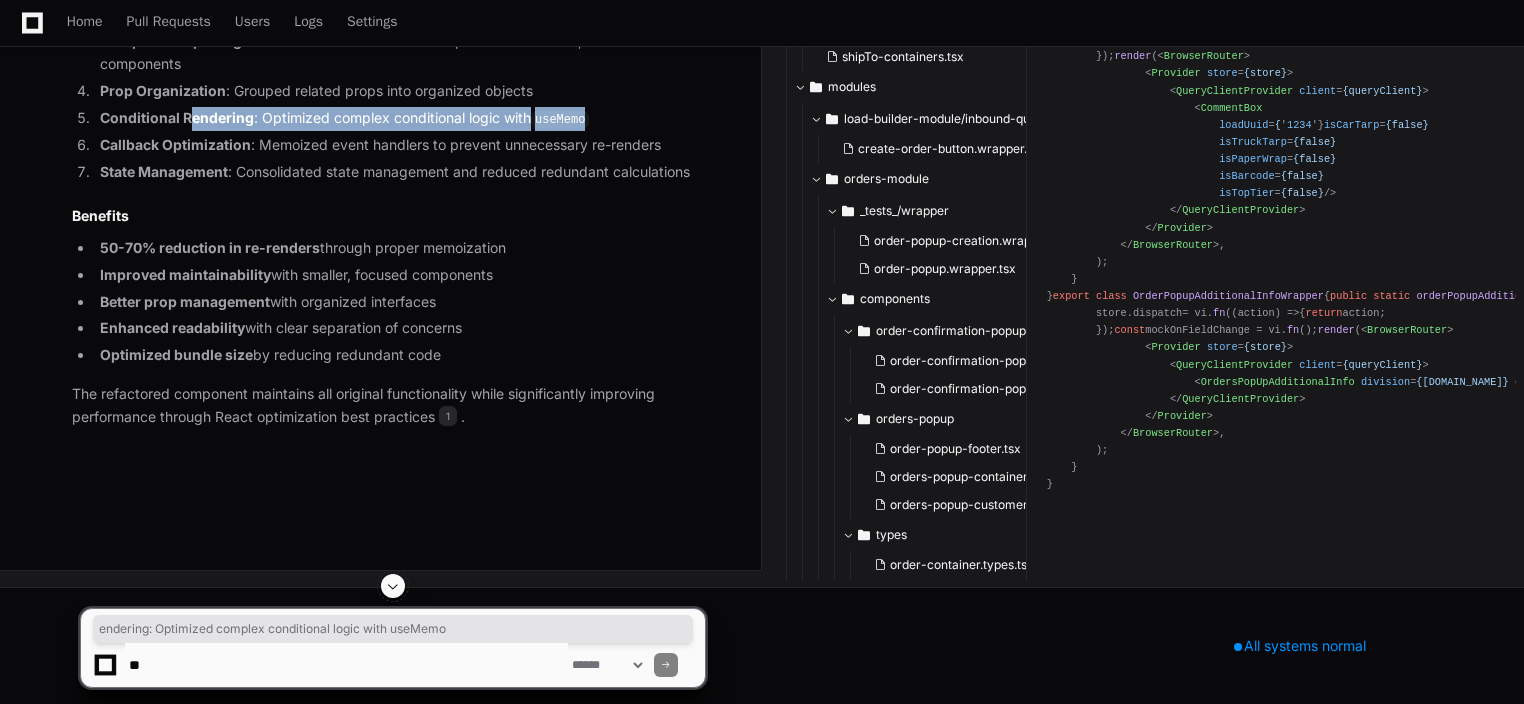 drag, startPoint x: 279, startPoint y: 424, endPoint x: 587, endPoint y: 424, distance: 308 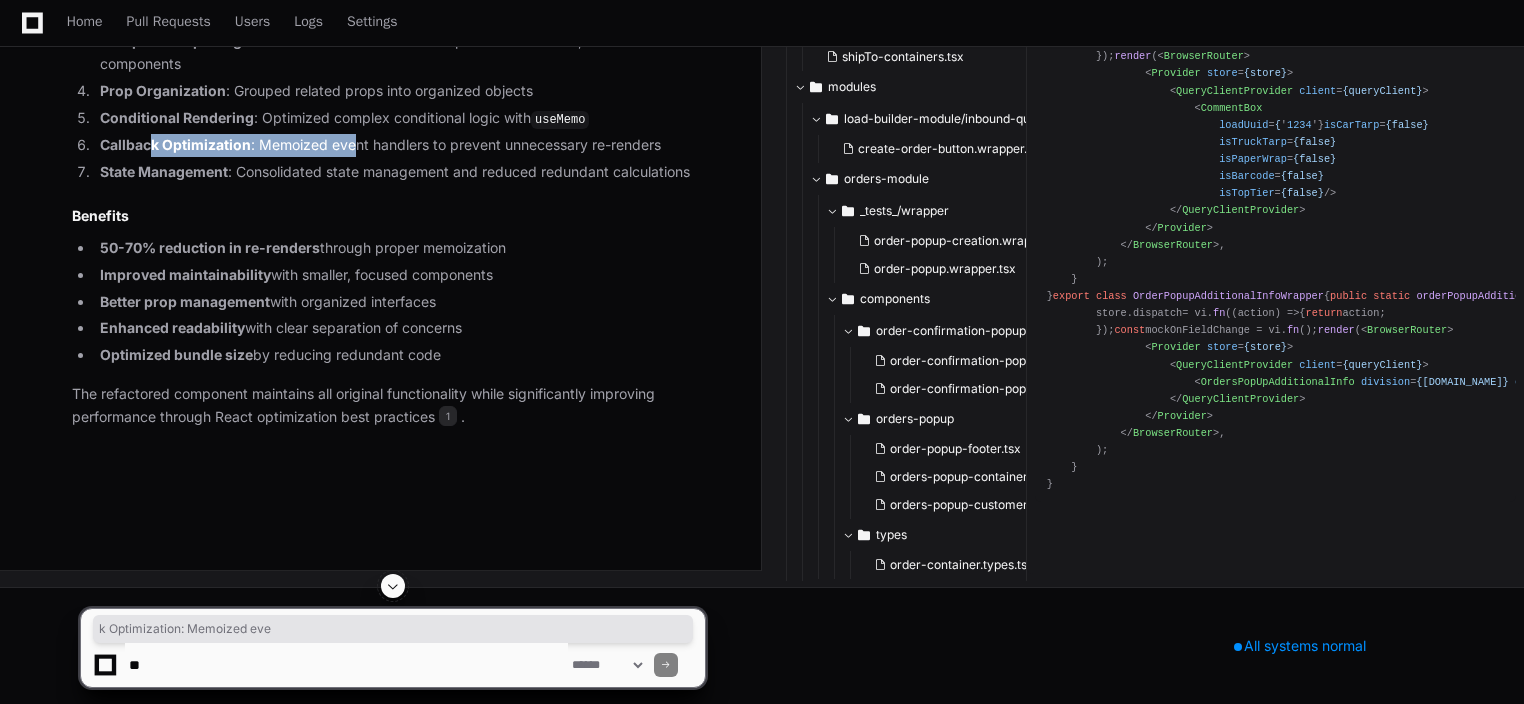 drag, startPoint x: 155, startPoint y: 447, endPoint x: 352, endPoint y: 444, distance: 197.02284 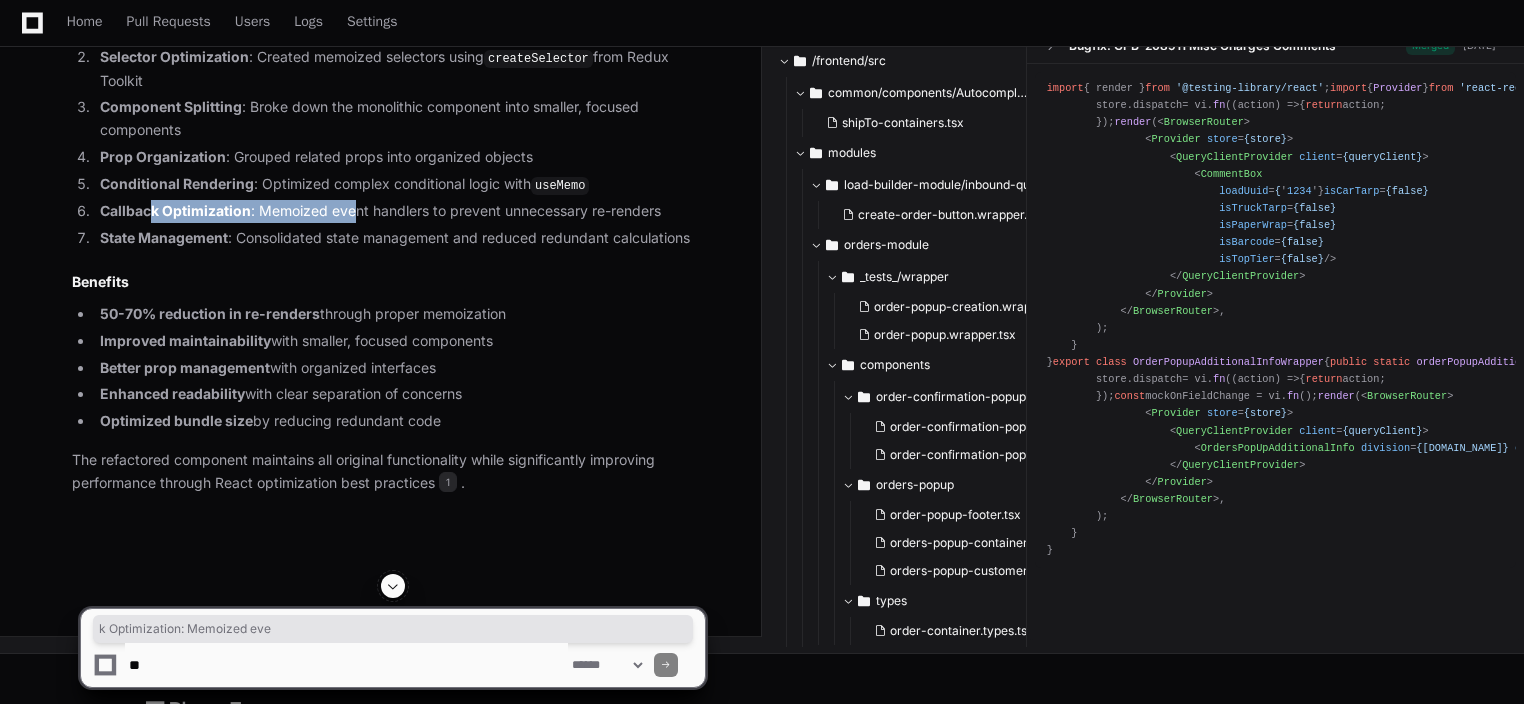 scroll, scrollTop: 8100, scrollLeft: 0, axis: vertical 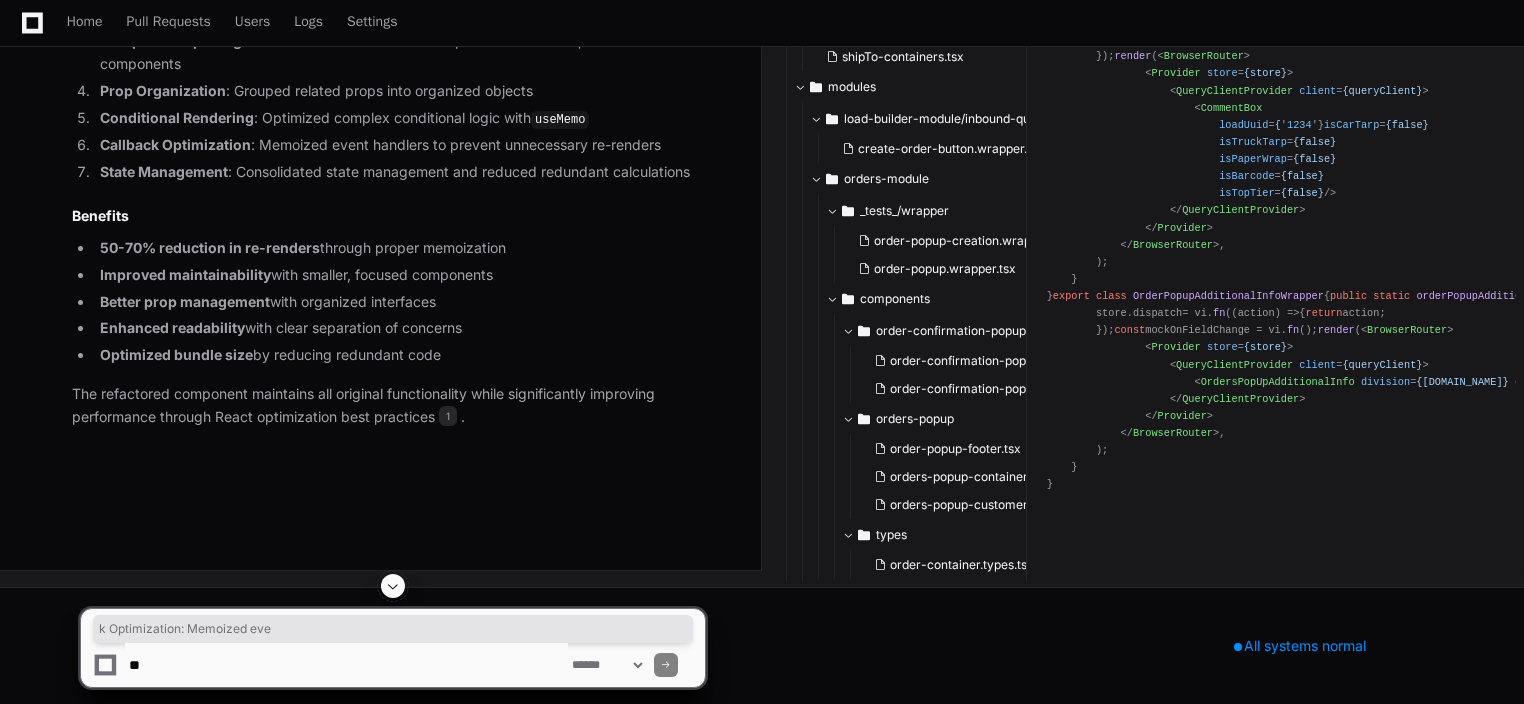 drag, startPoint x: 277, startPoint y: 24, endPoint x: 719, endPoint y: 268, distance: 504.87622 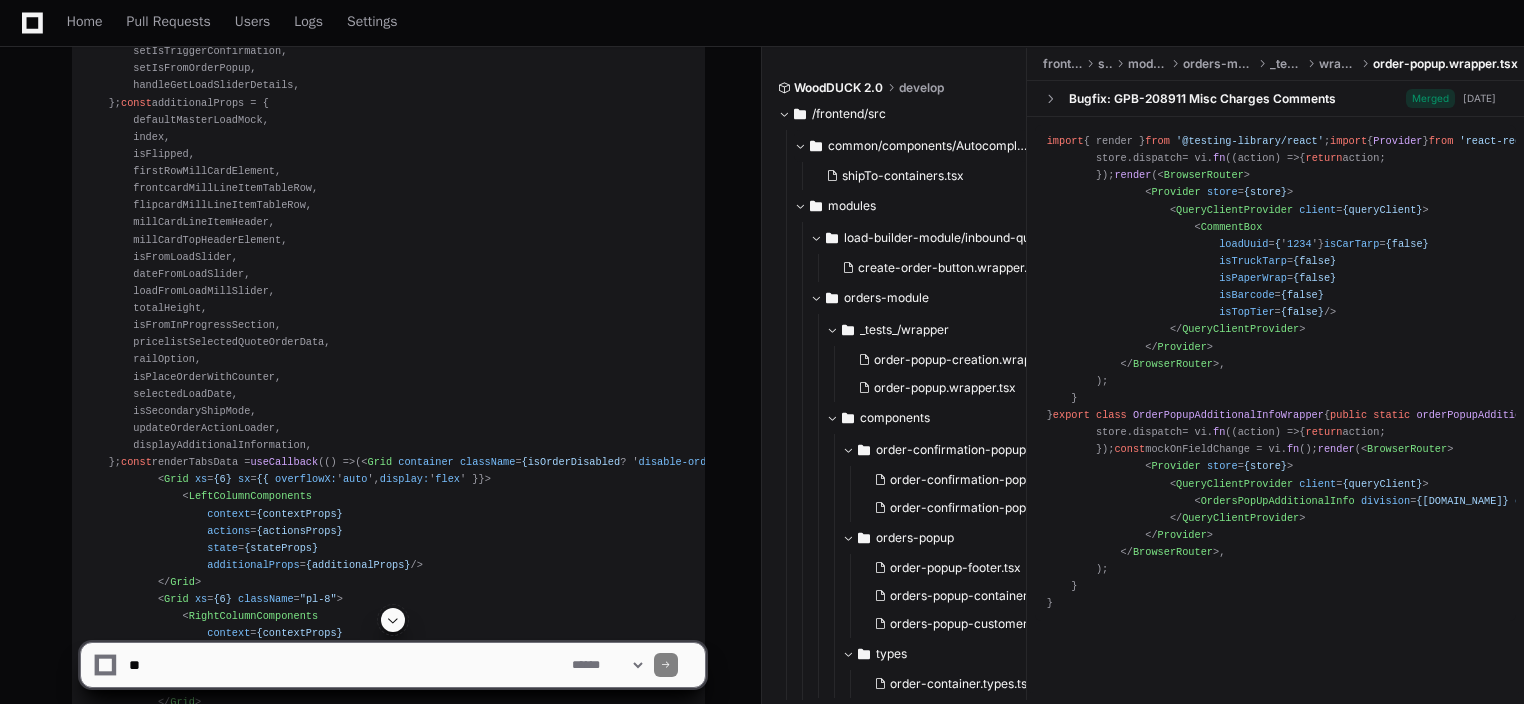 scroll, scrollTop: 6500, scrollLeft: 0, axis: vertical 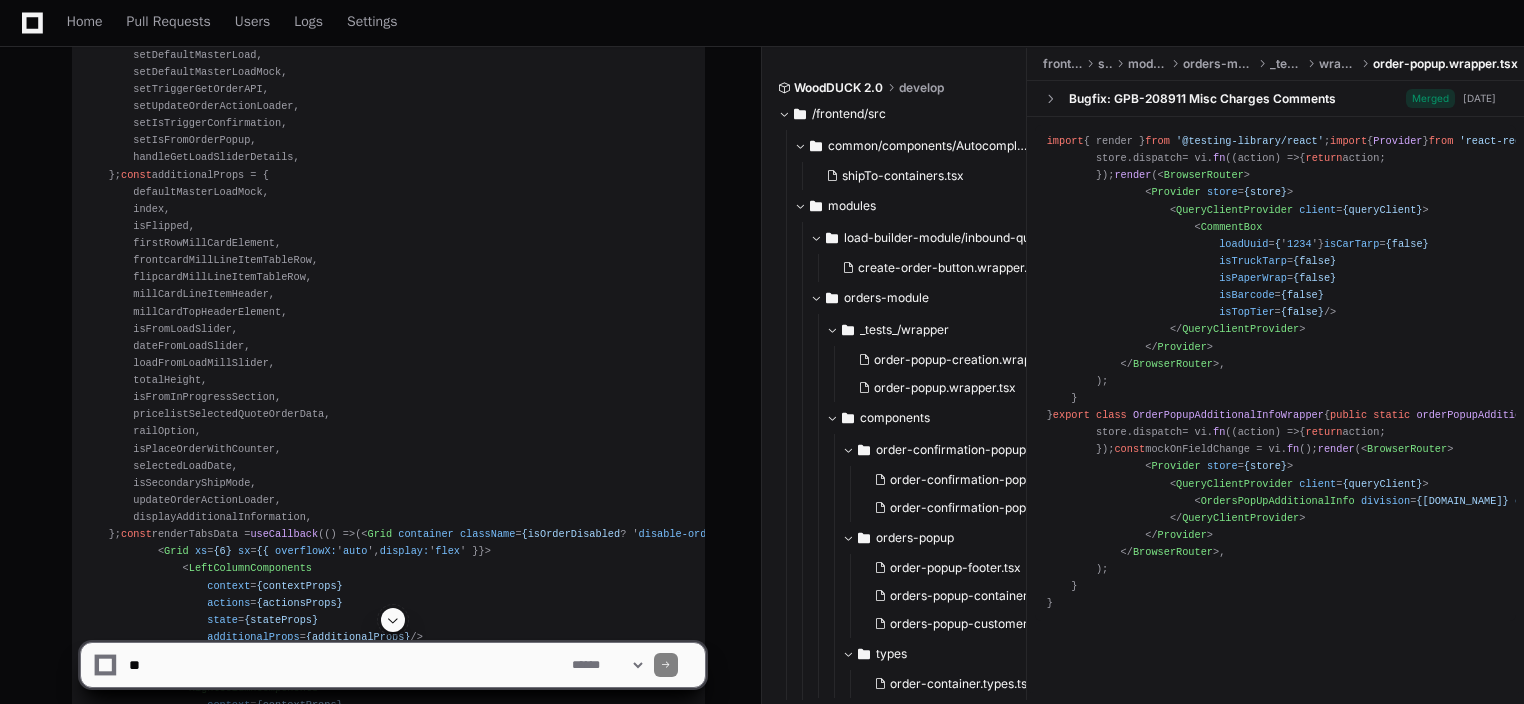 click on "Home Pull Requests Users Logs Settings" at bounding box center (762, 23) 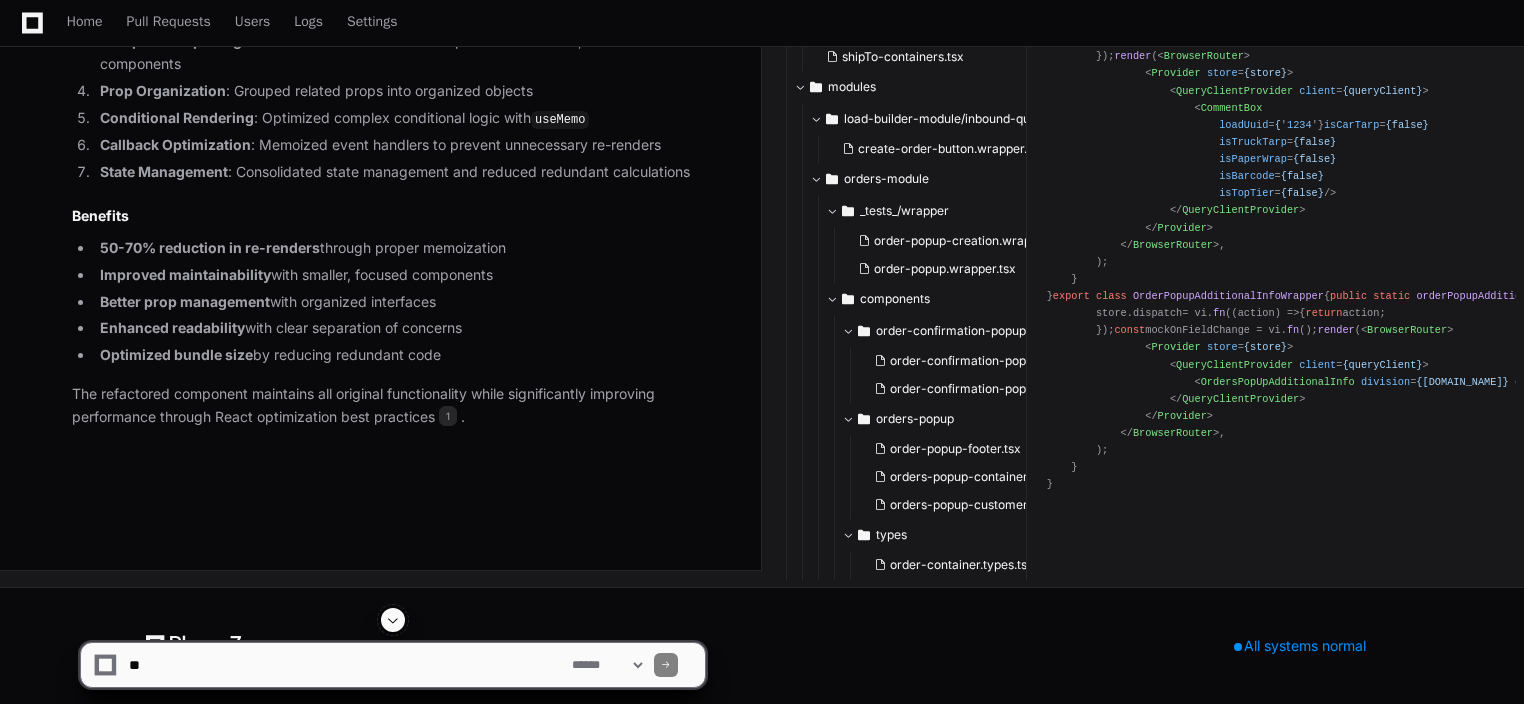scroll, scrollTop: 8200, scrollLeft: 0, axis: vertical 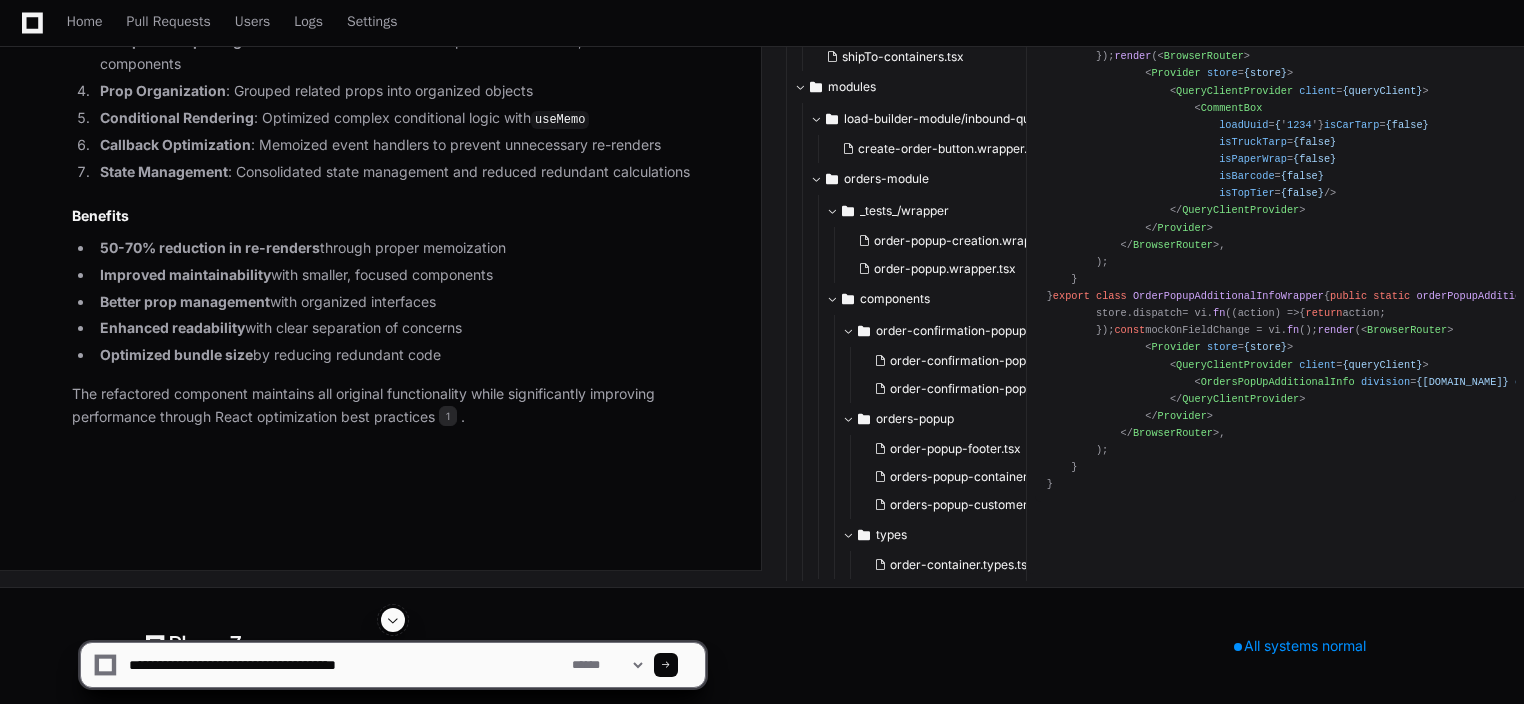 type 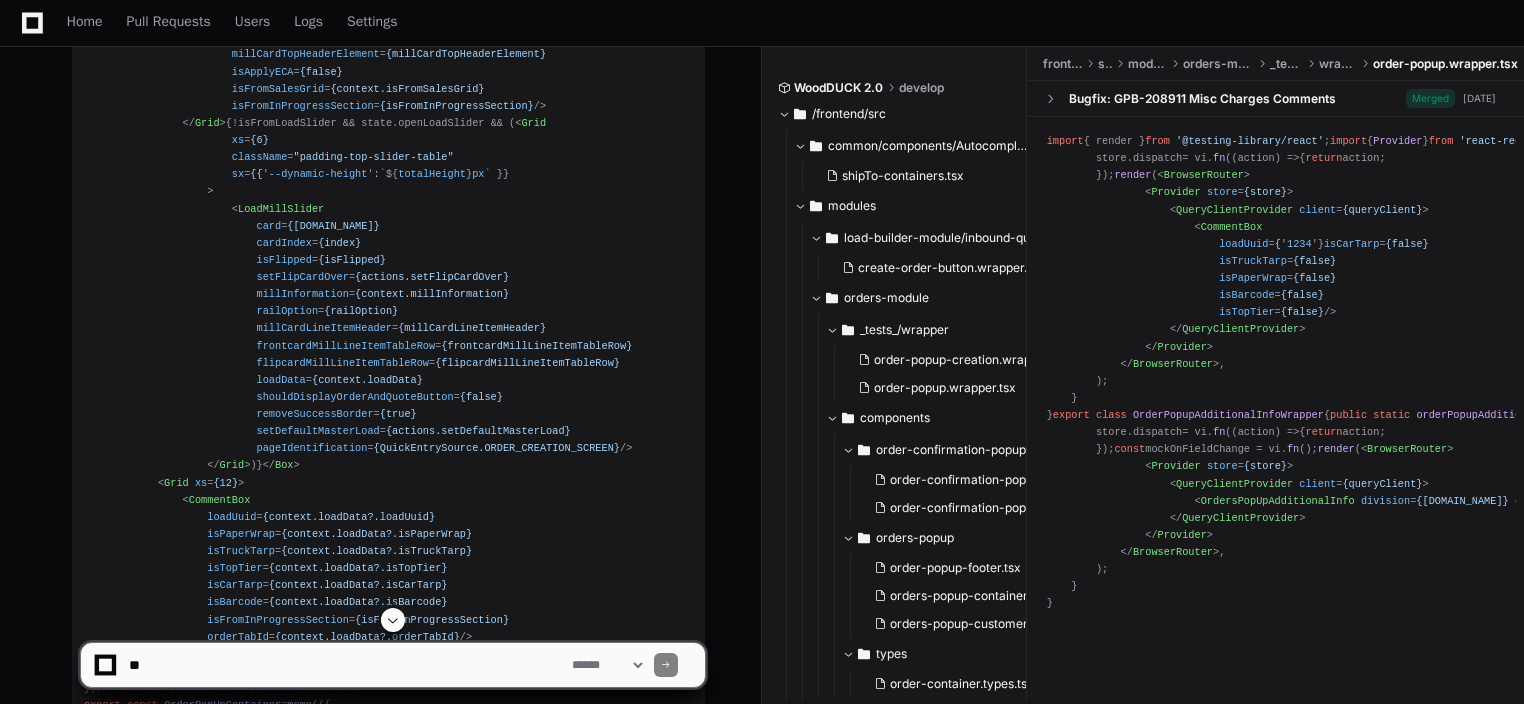 scroll, scrollTop: 4500, scrollLeft: 0, axis: vertical 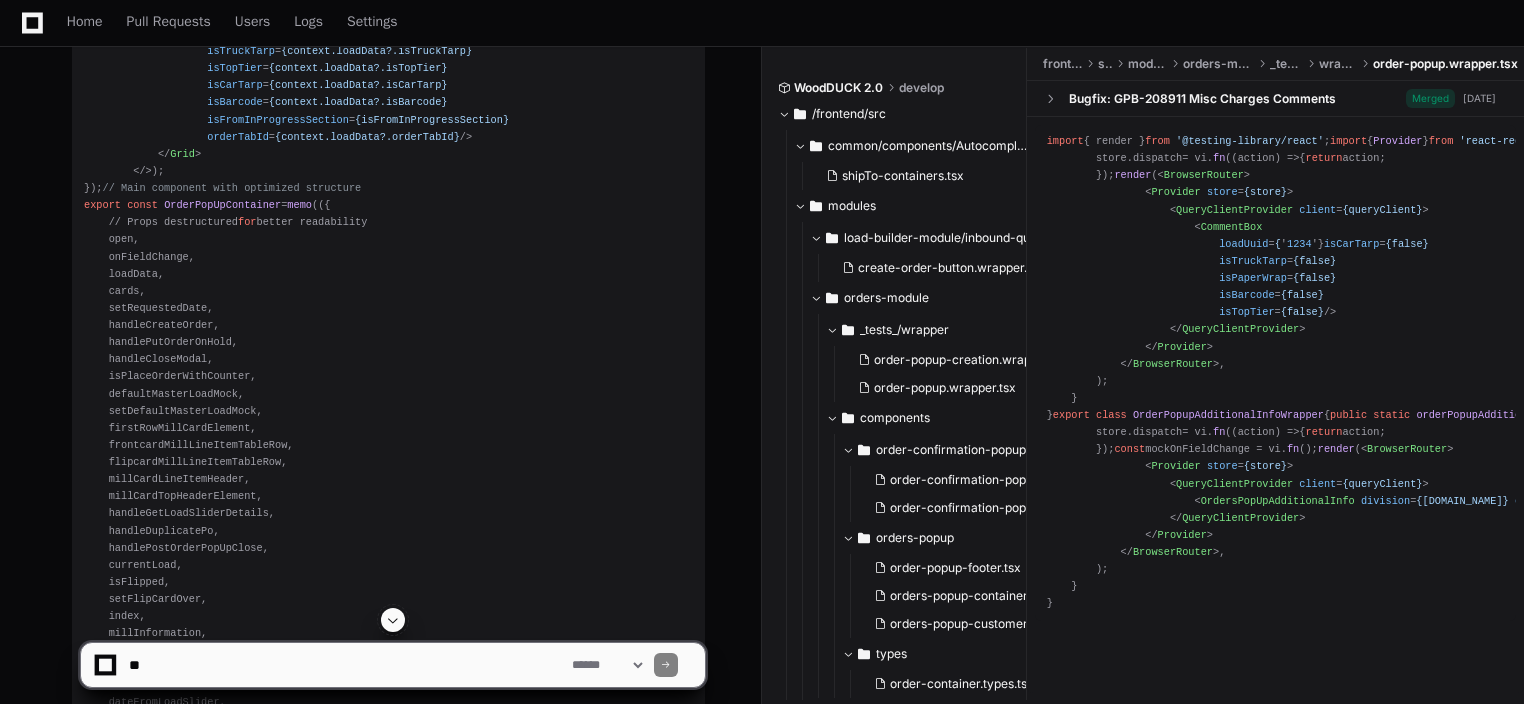 click 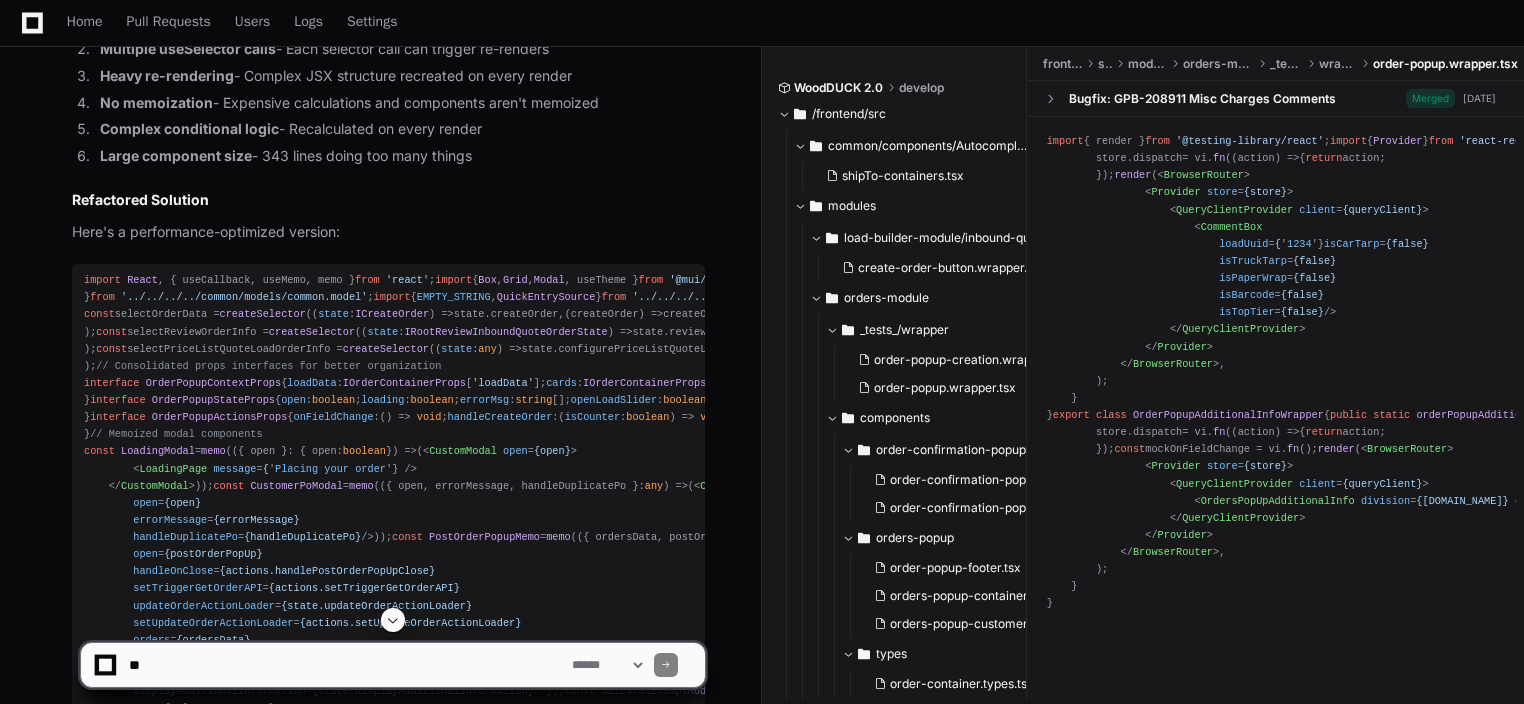 scroll, scrollTop: 300, scrollLeft: 0, axis: vertical 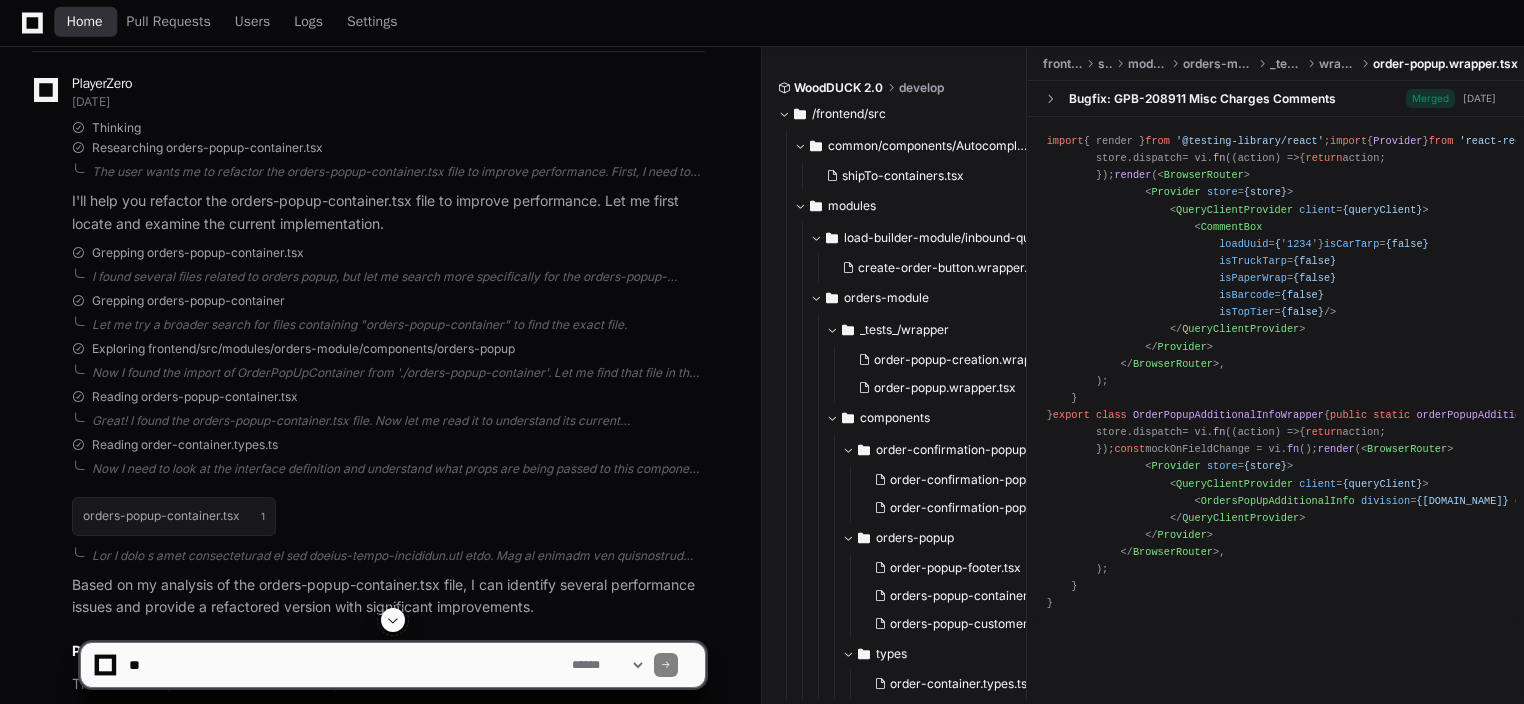 click on "Home" at bounding box center [85, 22] 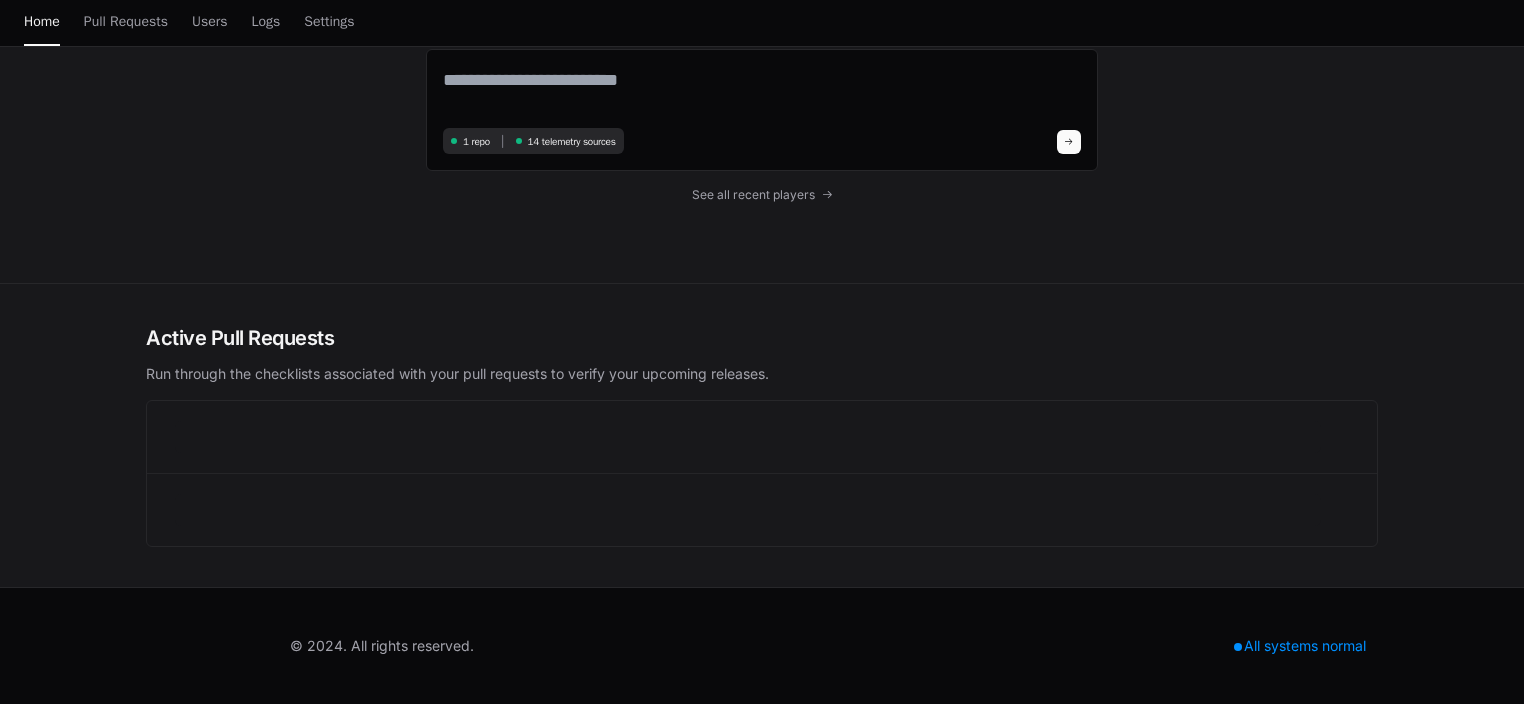 scroll, scrollTop: 0, scrollLeft: 0, axis: both 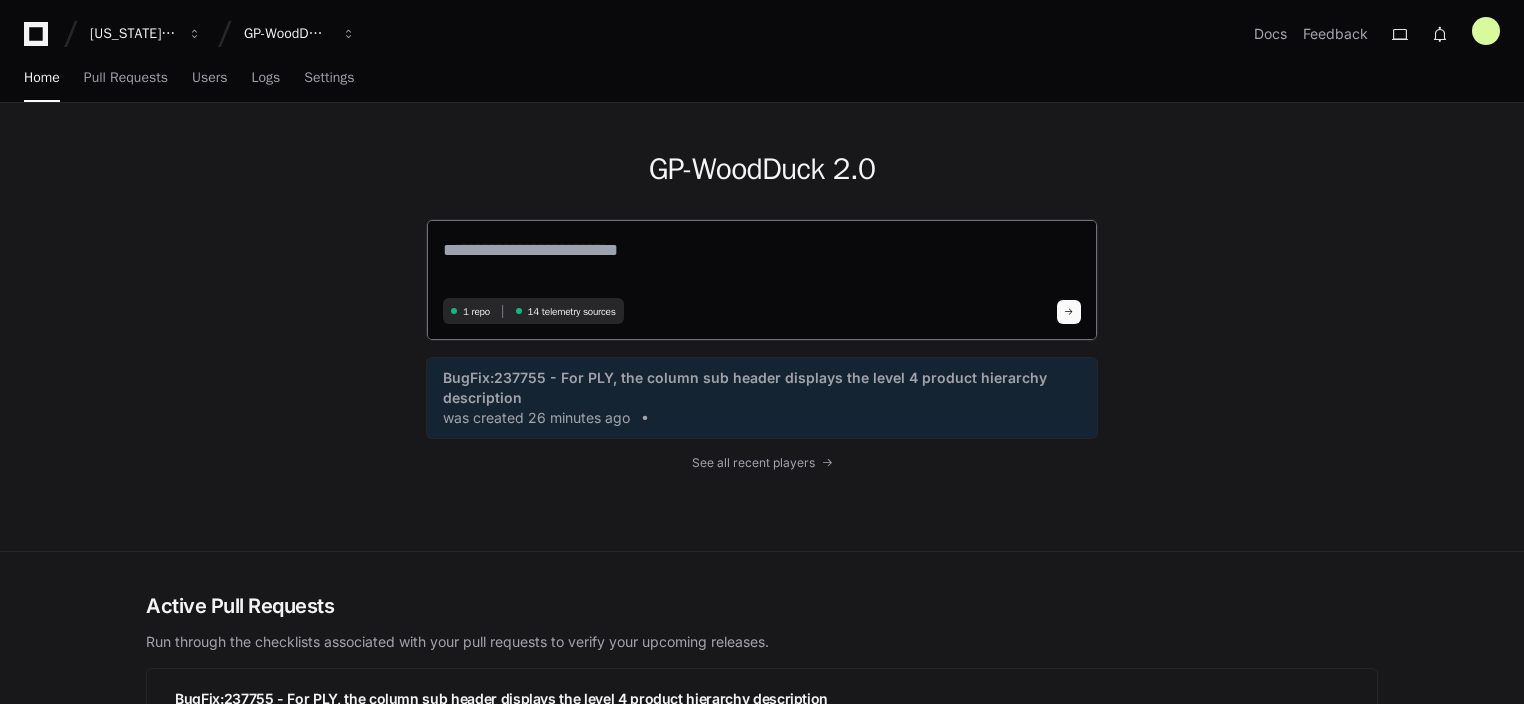 click 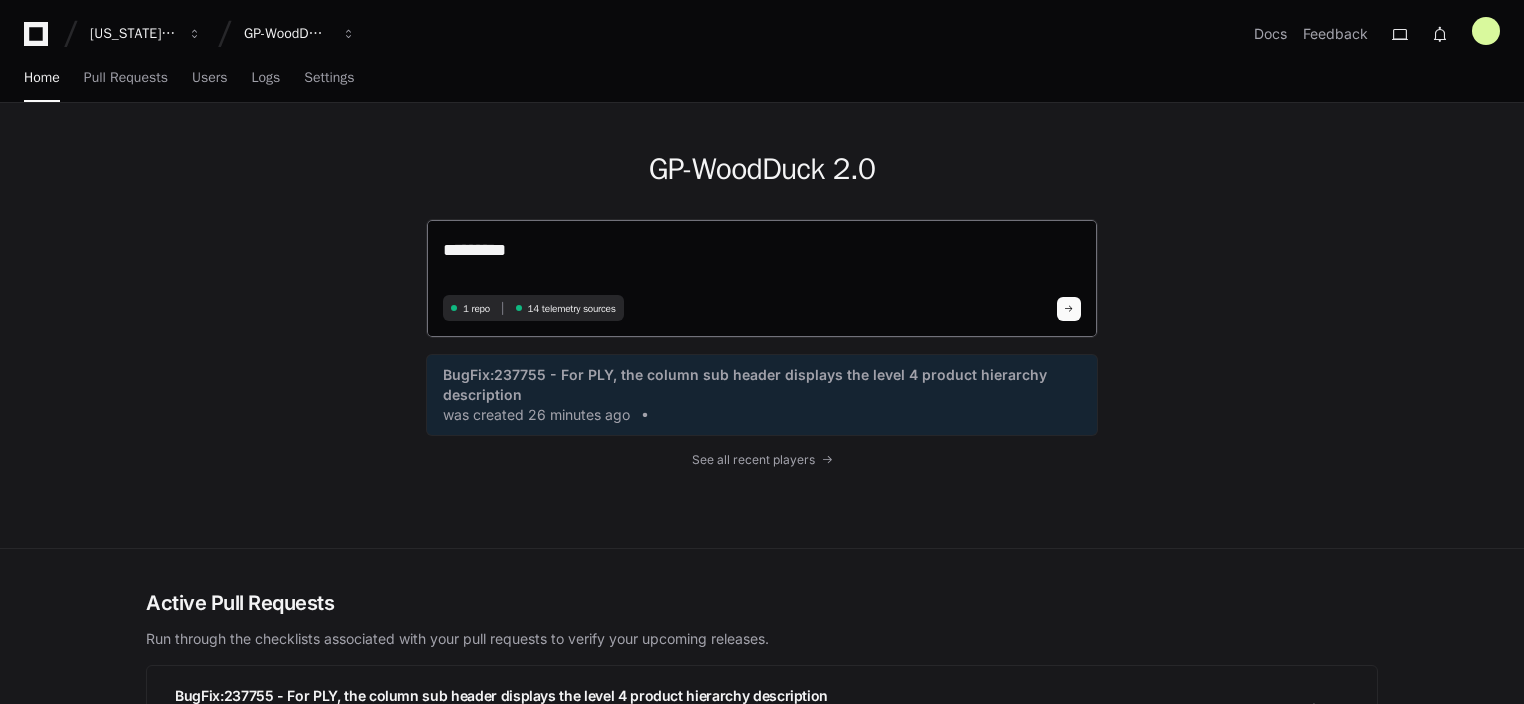 paste on "**********" 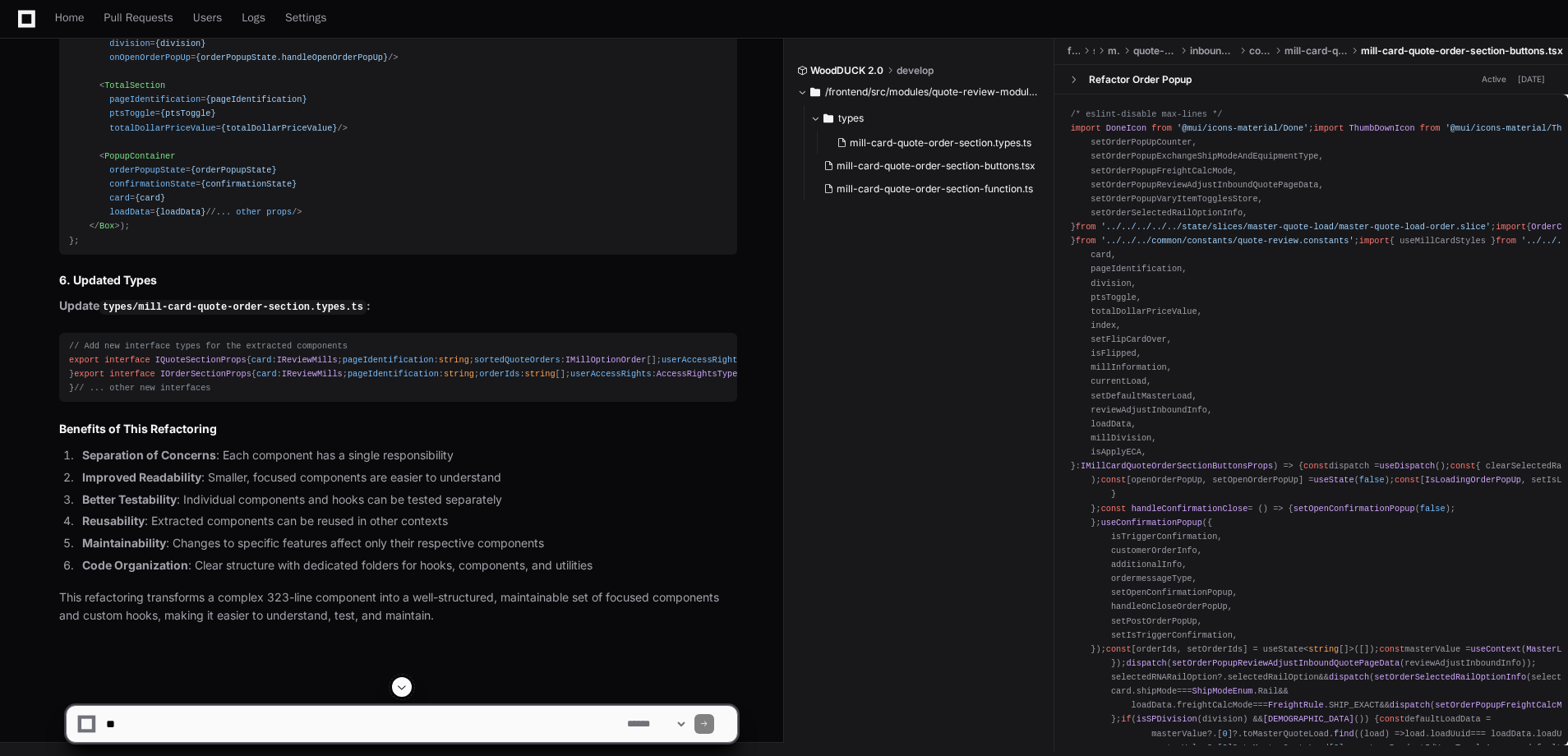 scroll, scrollTop: 3881, scrollLeft: 0, axis: vertical 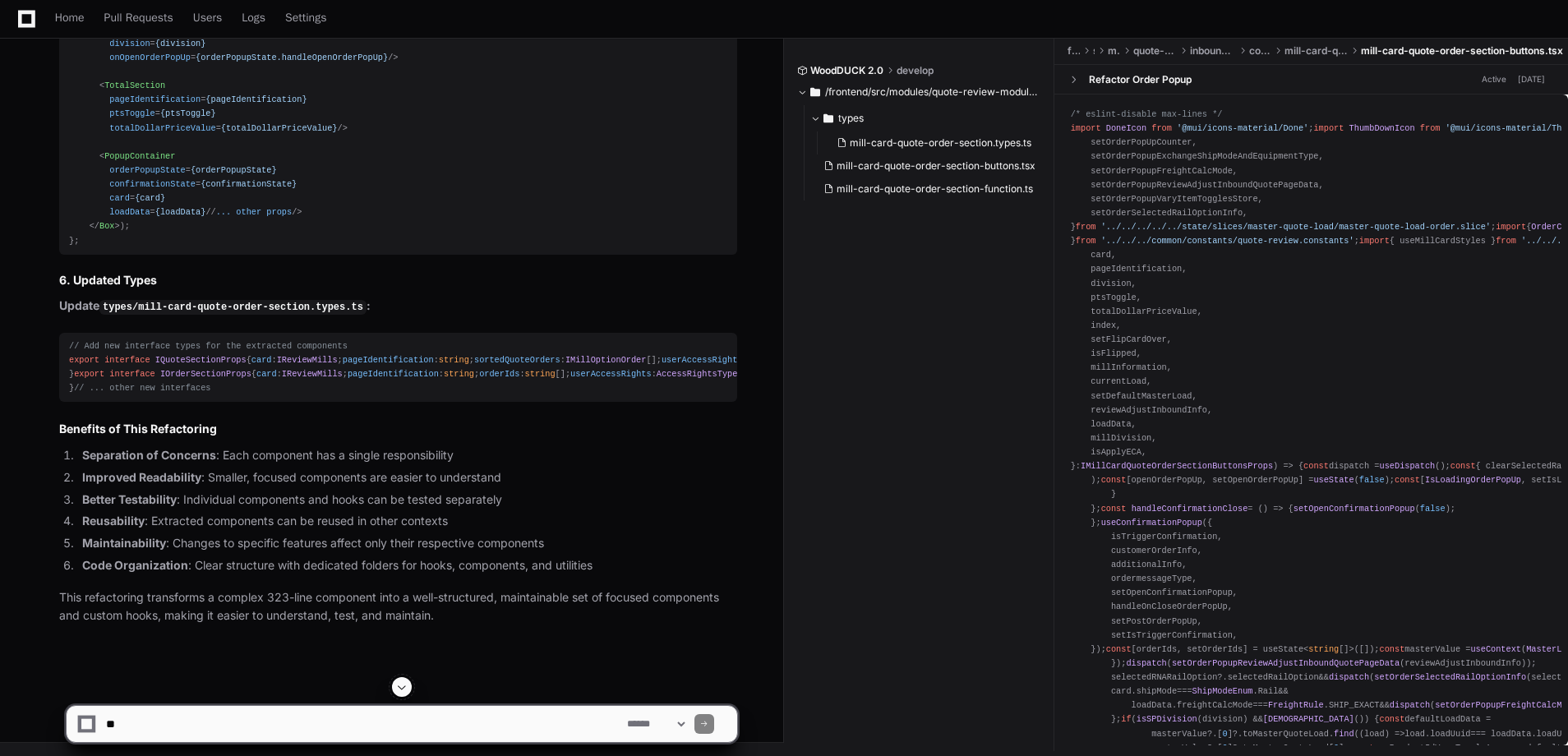 click on "// mill-card-quote-order-section-buttons.tsx
import   React , { useEffect }  from   'react' ;
import  {  Box ,  Typography  }  from   '@mui/material' ;
import  { useDispatch }  from   'react-redux' ;
import  { useOrderPopupState }  from   './hooks/useOrderPopupState' ;
import  { useConfirmationState }  from   './hooks/useConfirmationState' ;
import  {  QuoteSection  }  from   './components/QuoteSection' ;
import  {  OrderSection  }  from   './components/OrderSection' ;
import  {  TotalSection  }  from   './components/TotalSection' ;
import  {  PopupContainer  }  from   './components/PopupContainer' ;
import  {  ApplyCancelButton  }  from   '../eca-card/apply-cancel-buttons' ;
import  { handleQuoteButtonClick, uniqueQuoteOrders }  from   './utils/mill-card-utils' ;
import  { useMillCardStyles }  from   '../../../common/styles/mui-styles' ;
import  { useUserAccessRights }  from   '../../../../../hooks/useUserAccessRights' ;
import  {  QuickEntrySource  }  from   ;
import  {   }  from   ;" 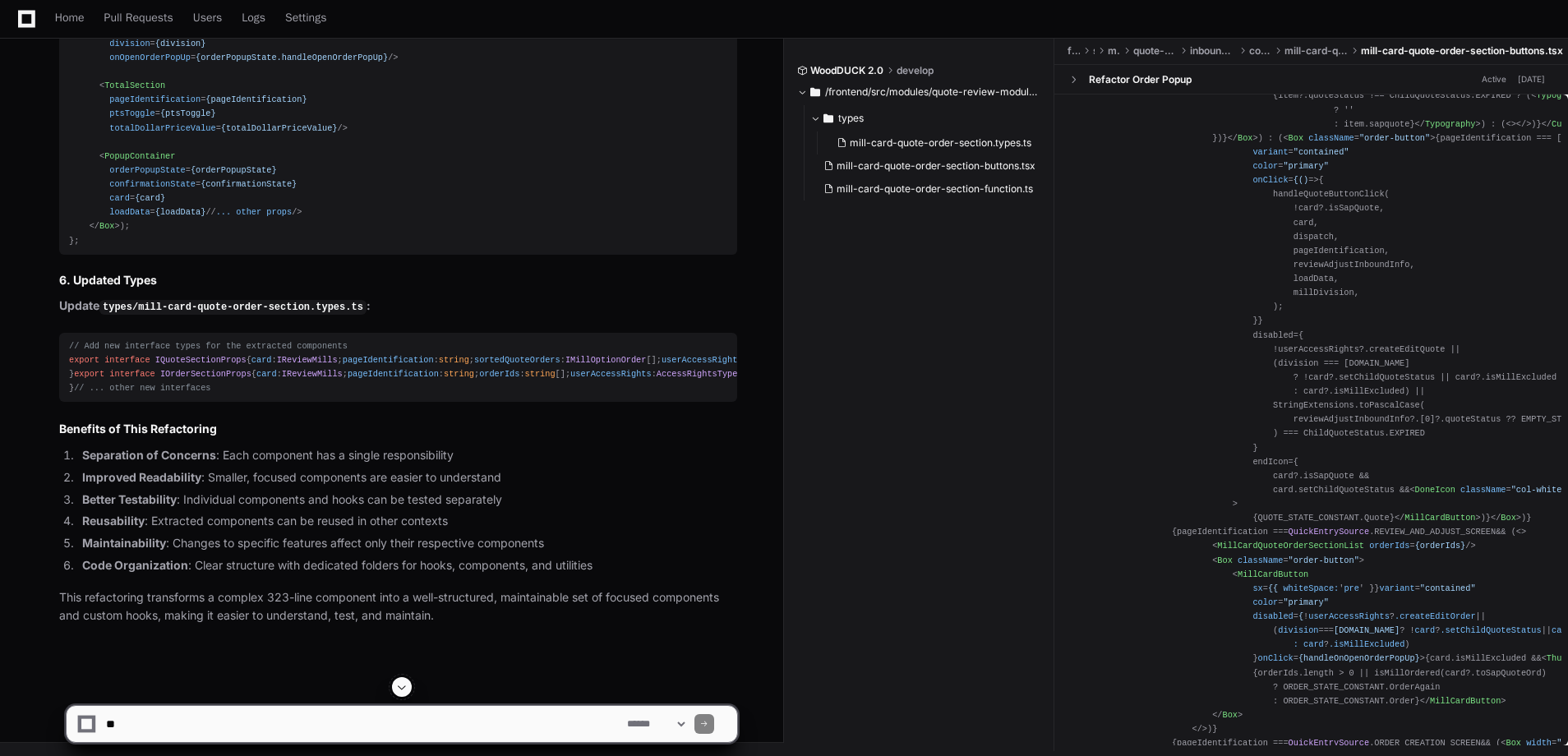scroll, scrollTop: 3452, scrollLeft: 0, axis: vertical 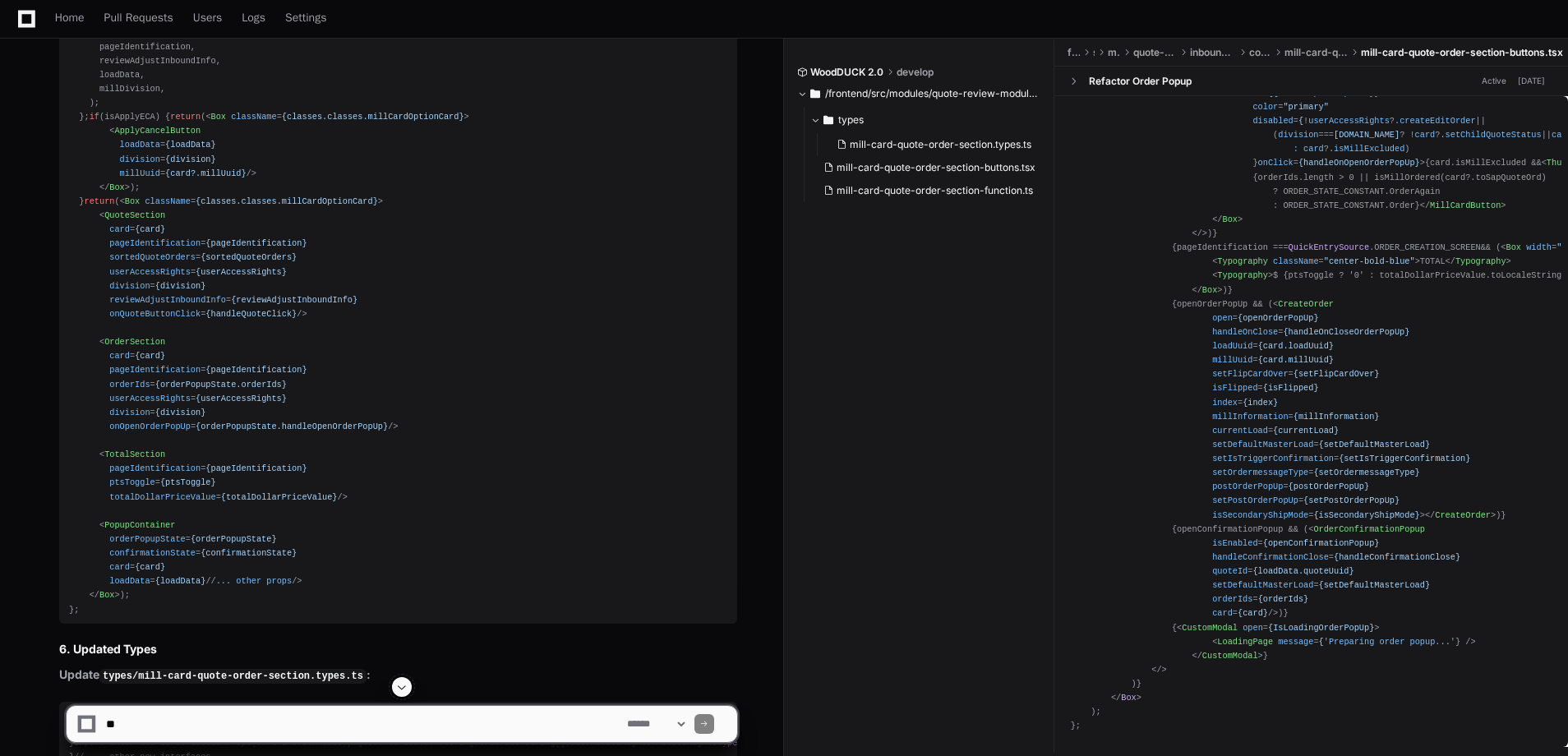 click on "fetchPrepopulateOrderDetails" 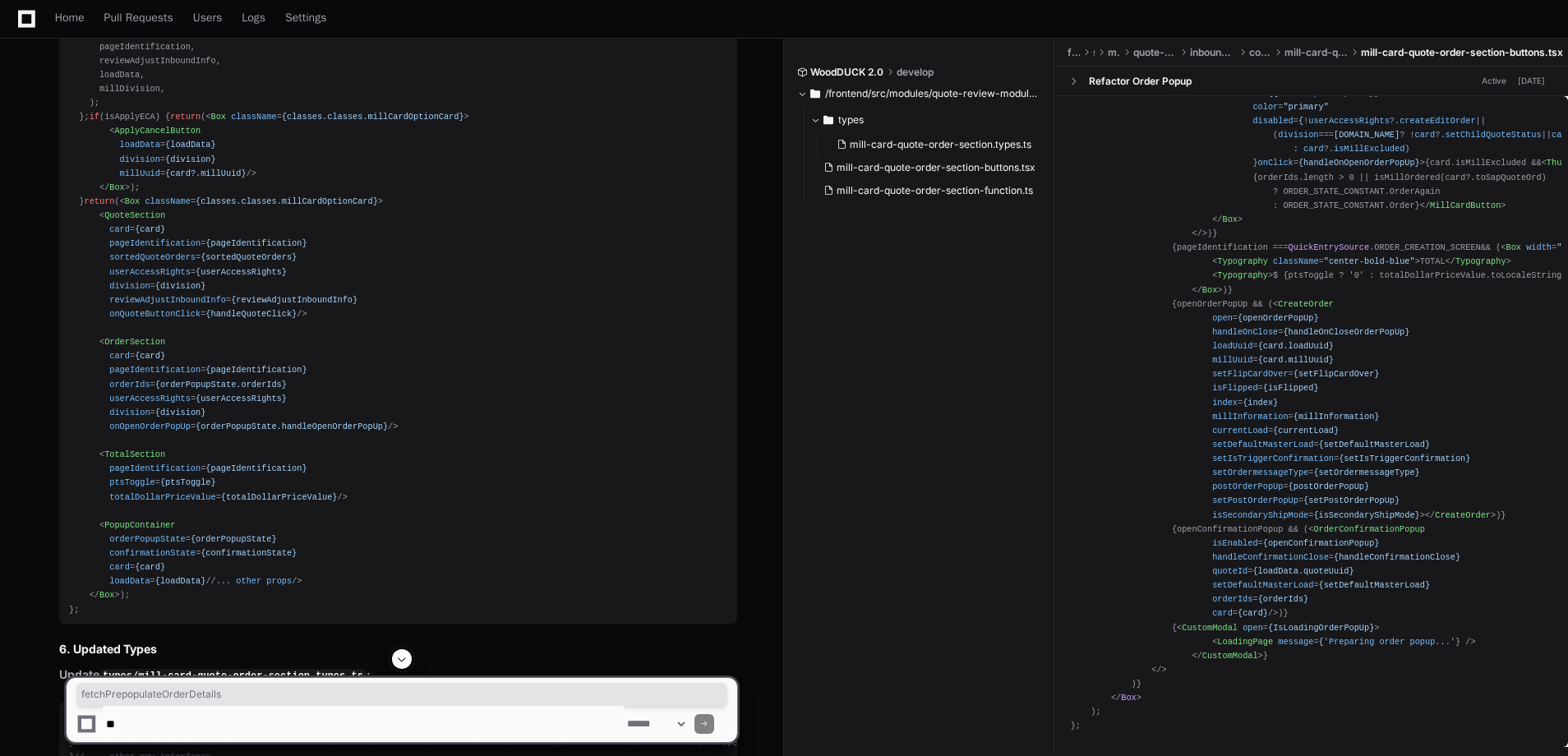 drag, startPoint x: 152, startPoint y: 308, endPoint x: 99, endPoint y: 311, distance: 53.084838 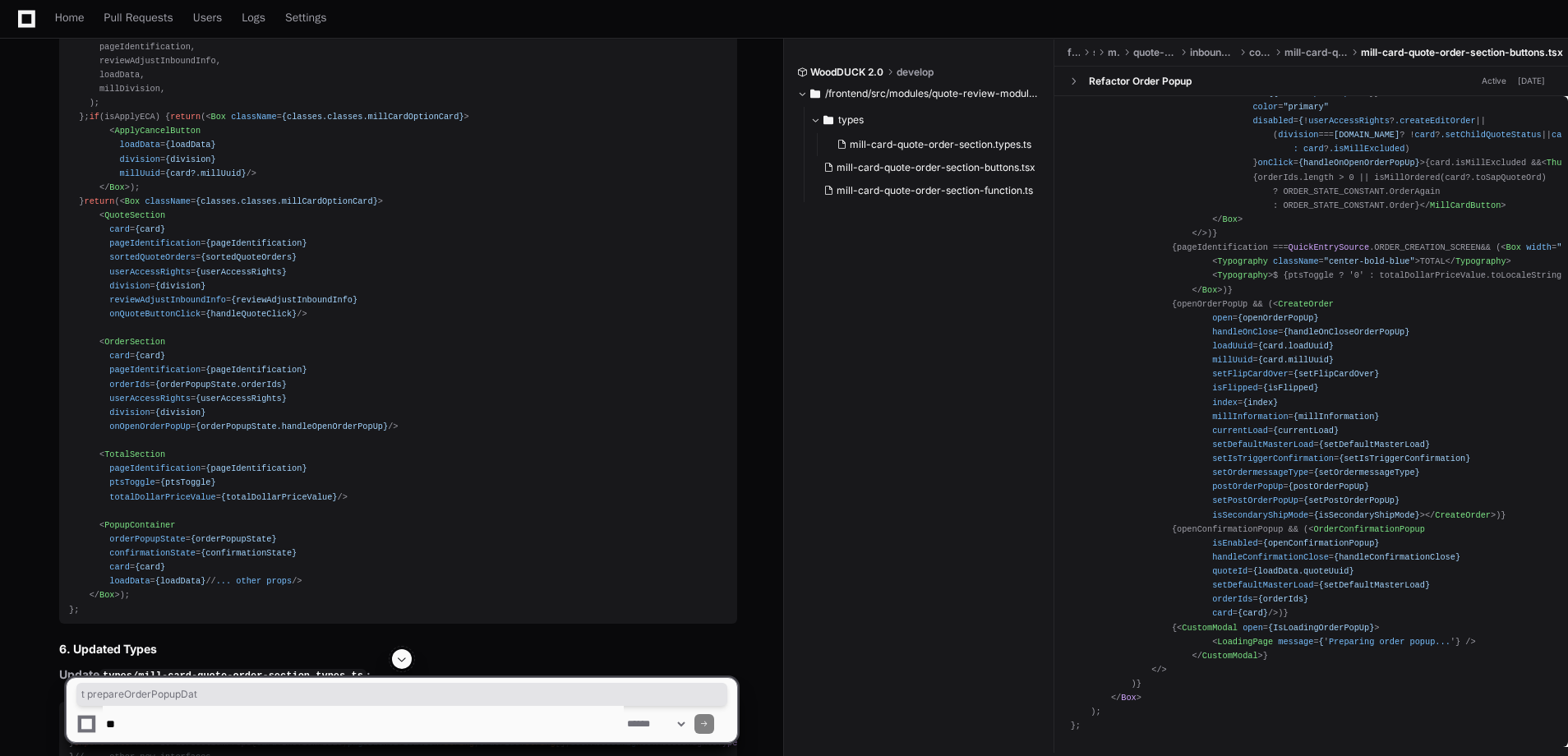 drag, startPoint x: 121, startPoint y: 209, endPoint x: 224, endPoint y: 212, distance: 103.04368 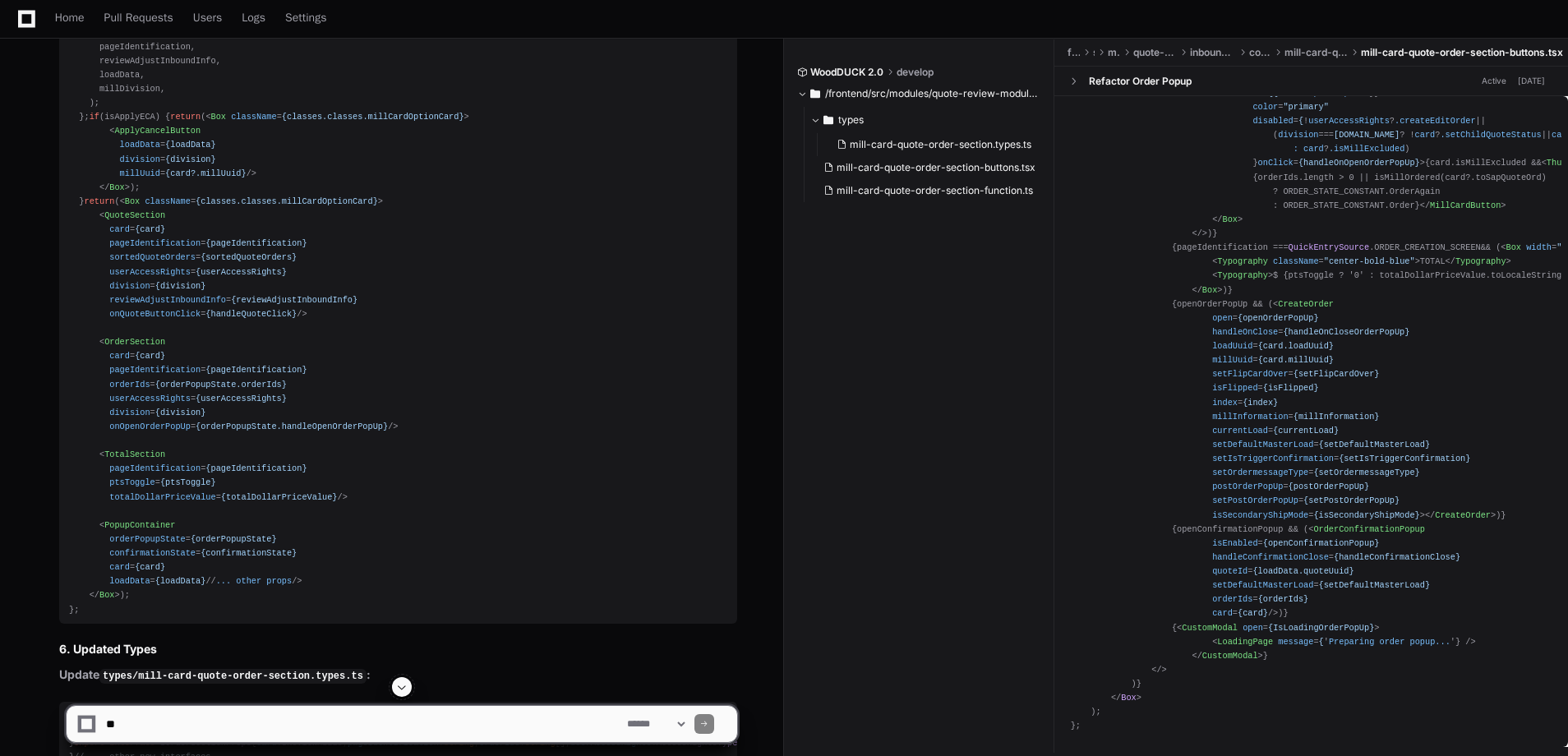 click on "fetchPrepopulateOrderDetails" 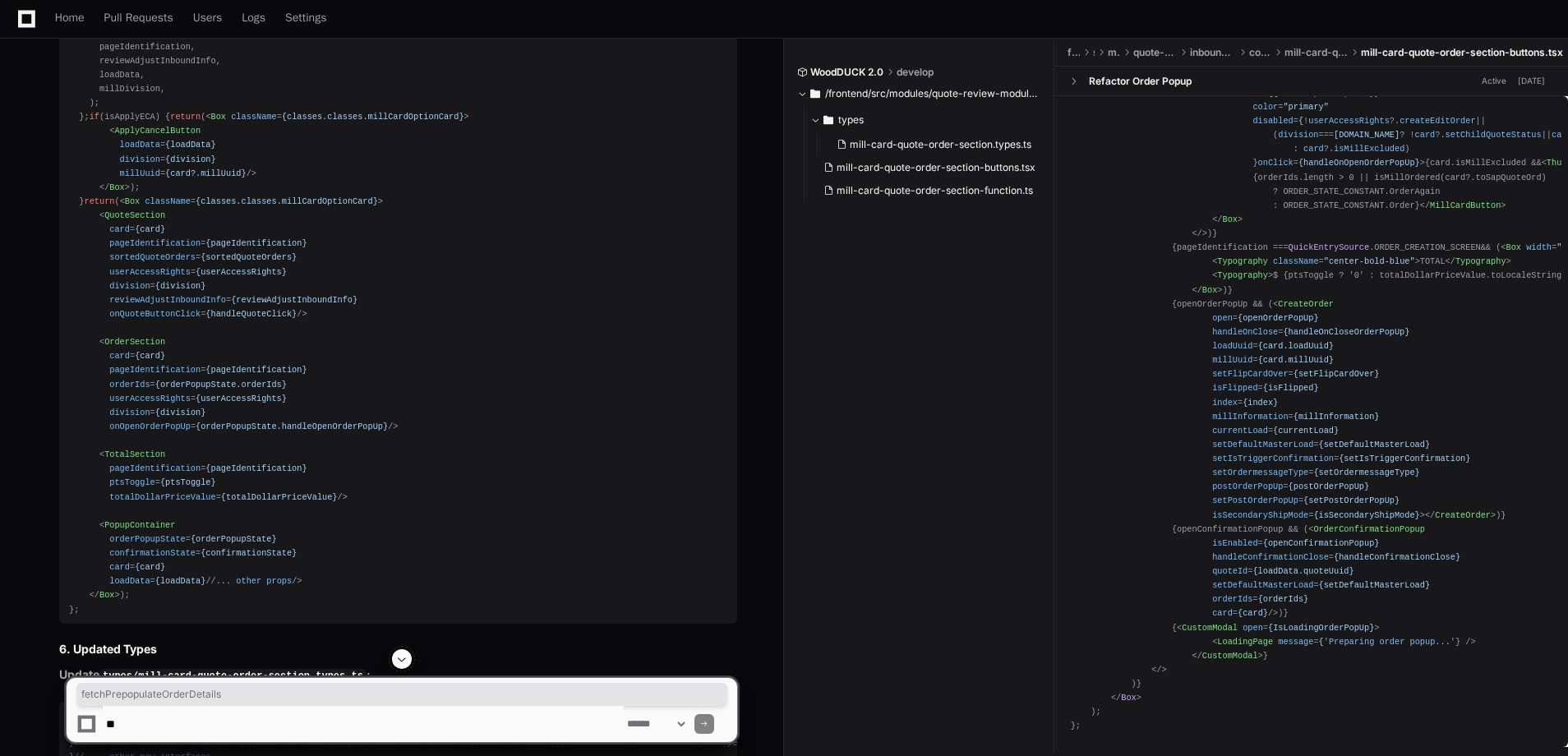 click on "fetchPrepopulateOrderDetails" 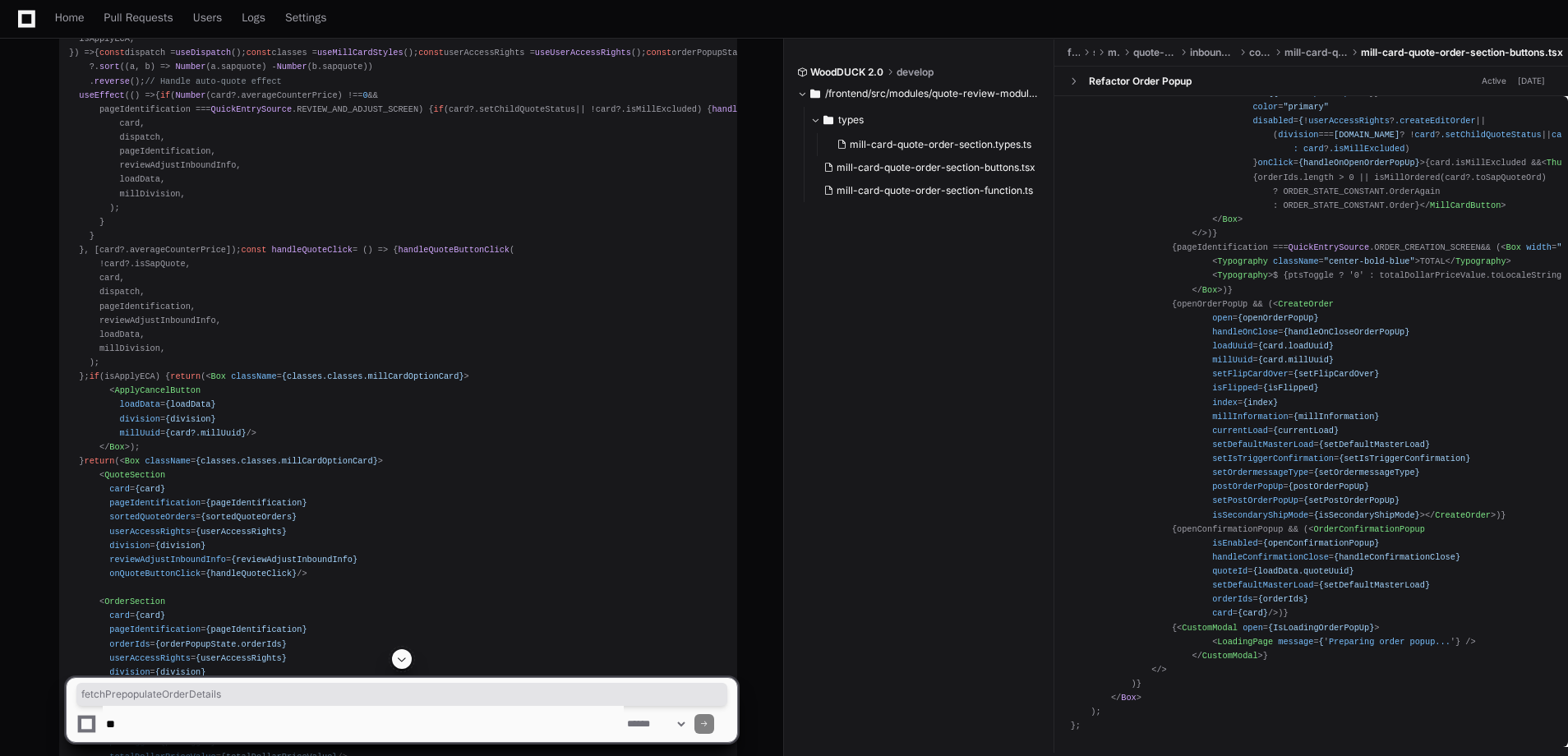 scroll, scrollTop: 2975, scrollLeft: 0, axis: vertical 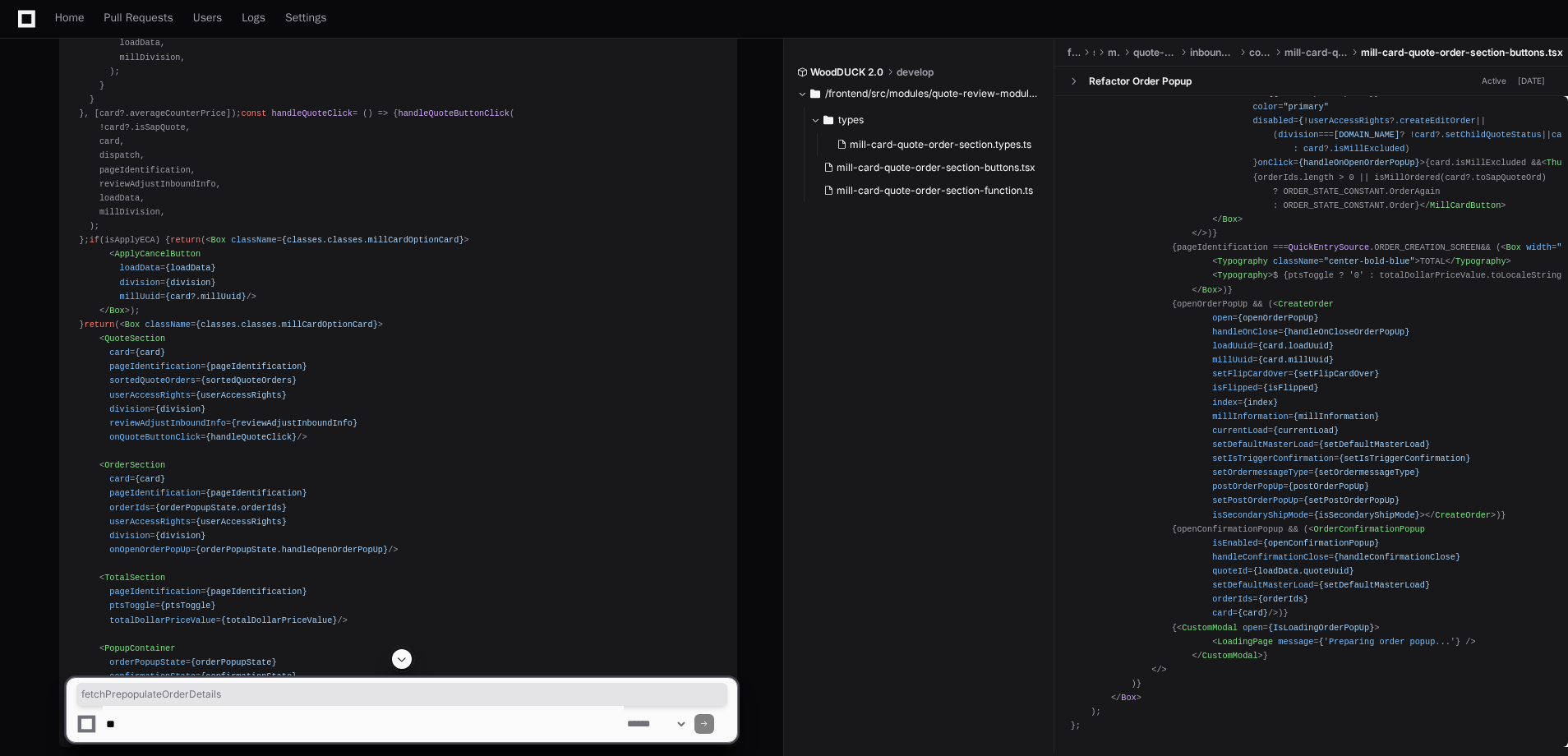 click on "fetchPrepopulateOrderDetails" 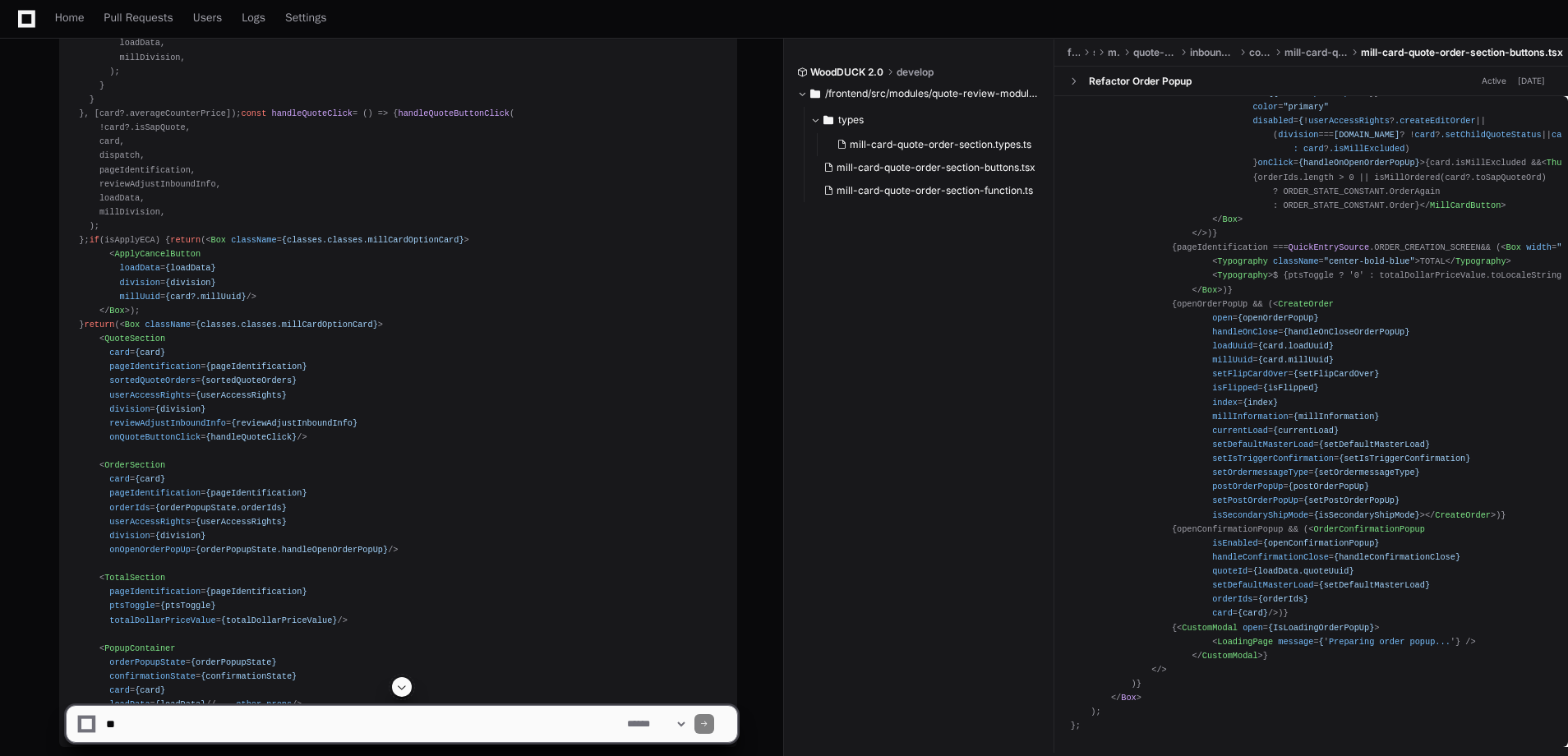 click on "fetchPrepopulateOrderDetails" 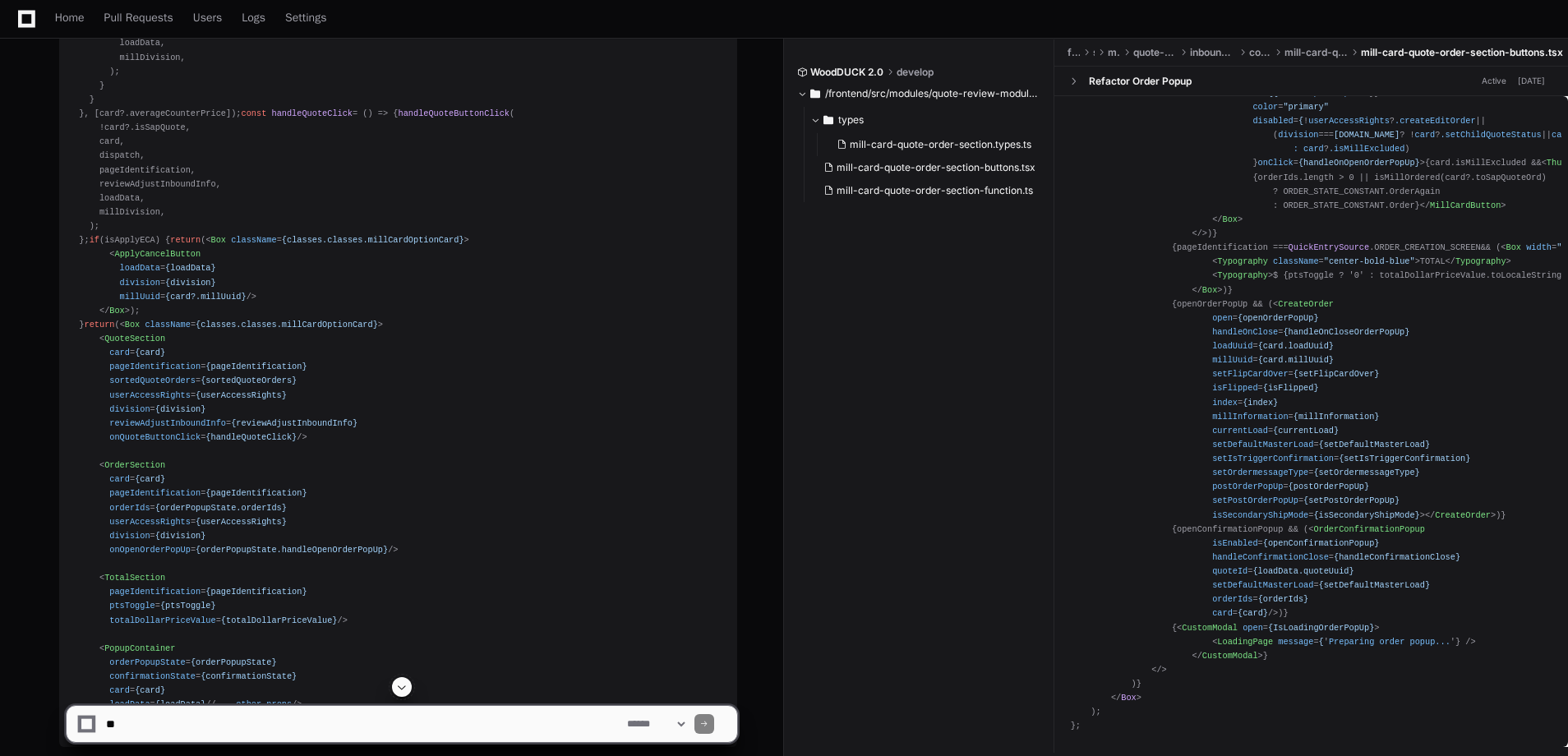 scroll, scrollTop: 1187, scrollLeft: 0, axis: vertical 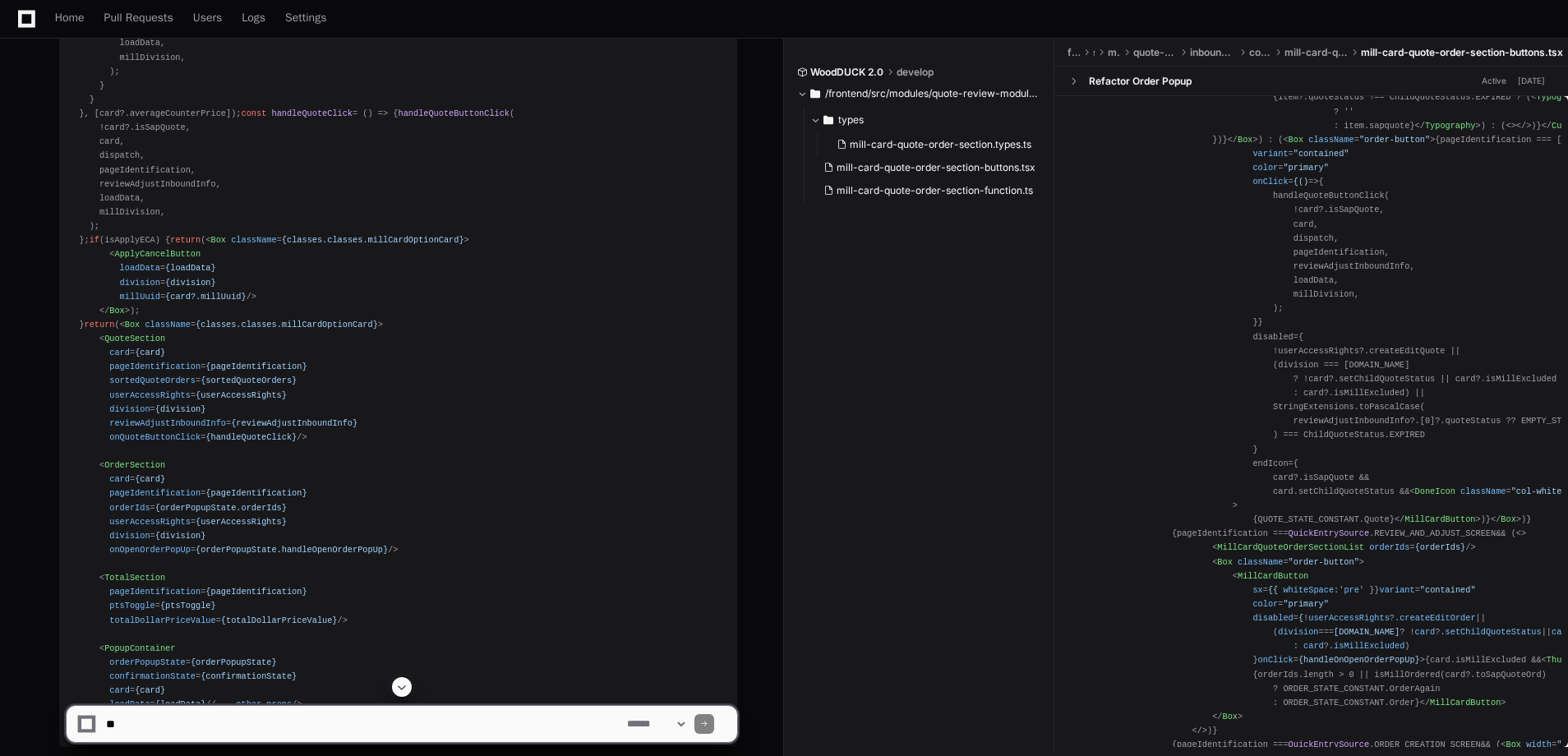click on "fetchPrepopulateOrderDetails" 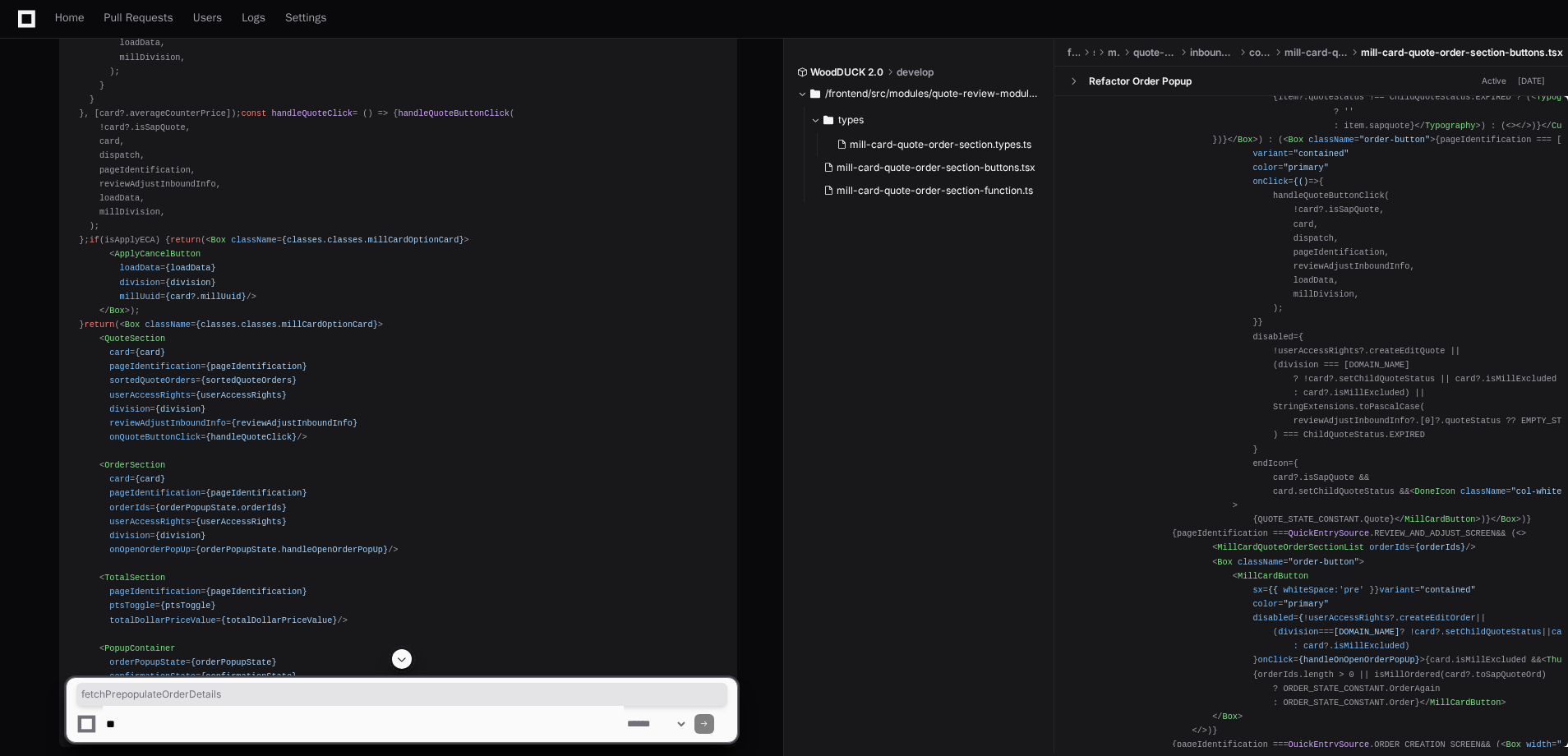 click on "fetchPrepopulateOrderDetails" 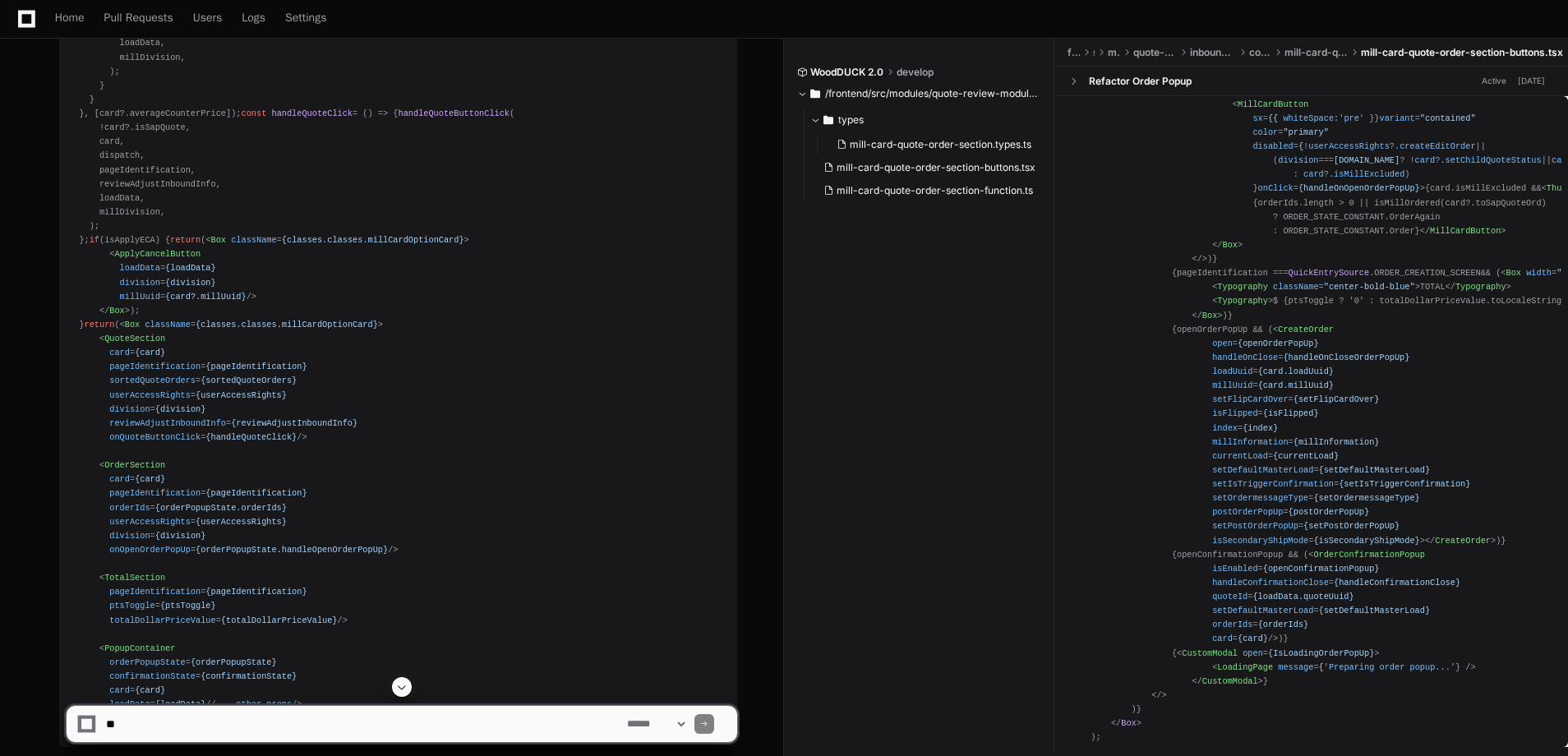 scroll, scrollTop: 1461, scrollLeft: 0, axis: vertical 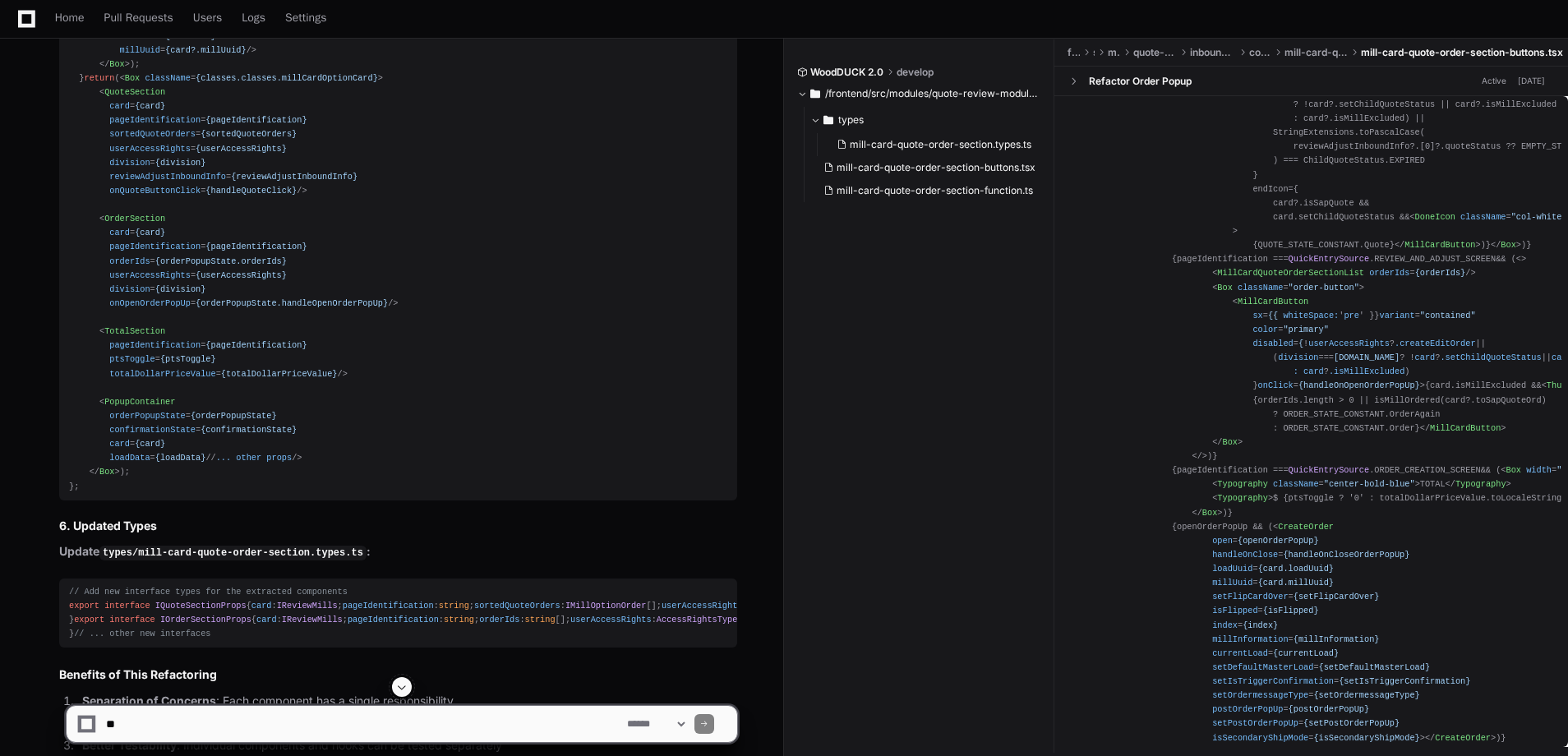 click 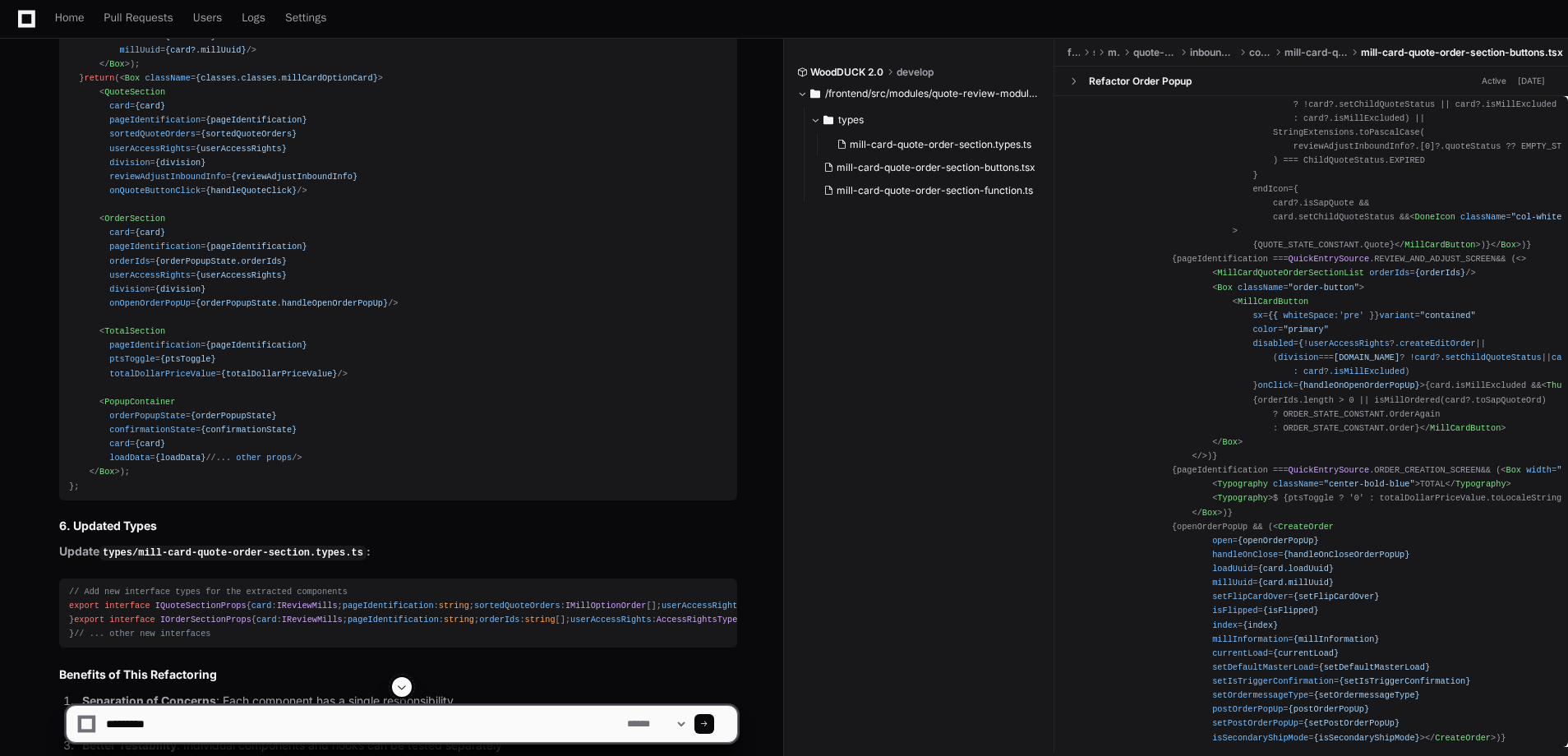 paste on "**********" 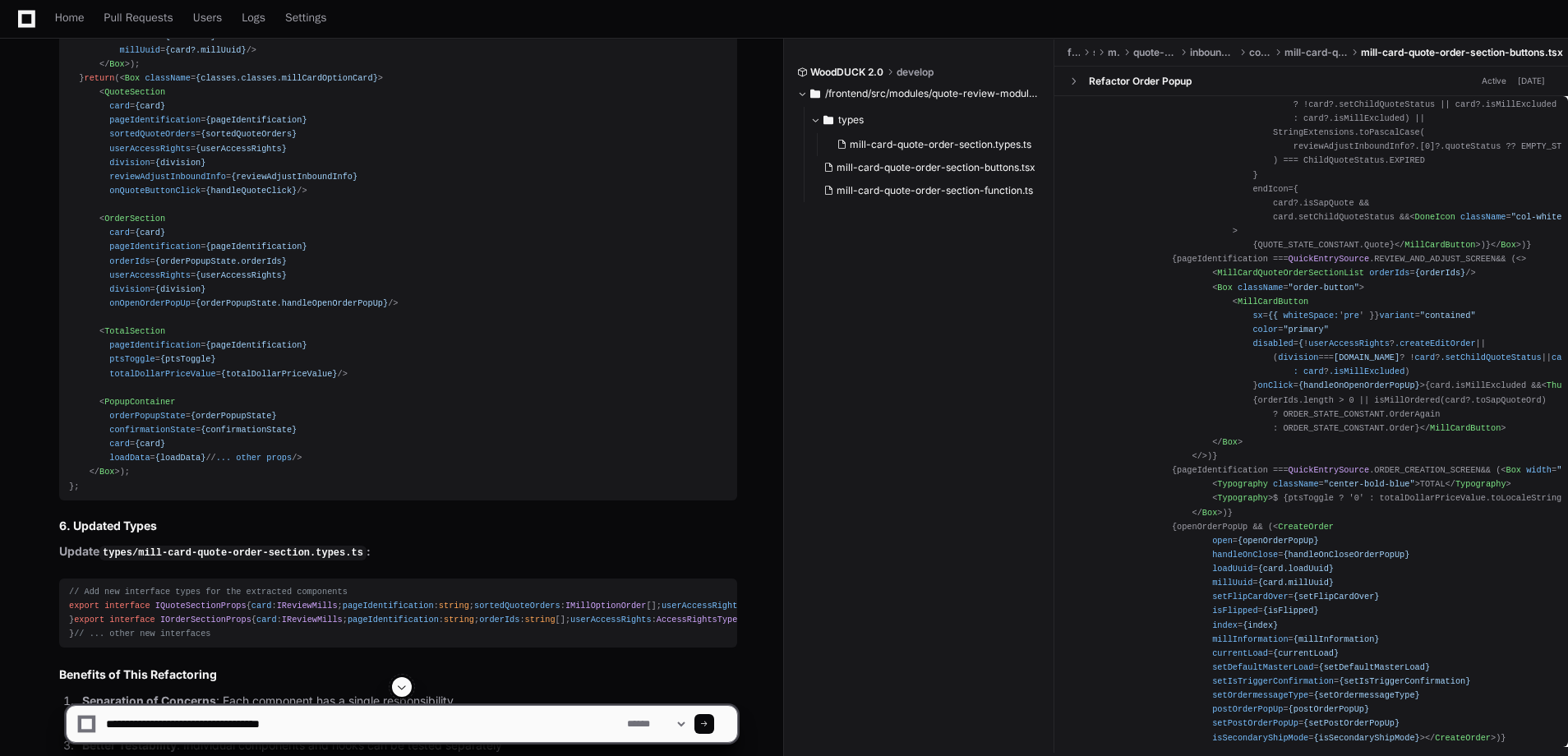 type 